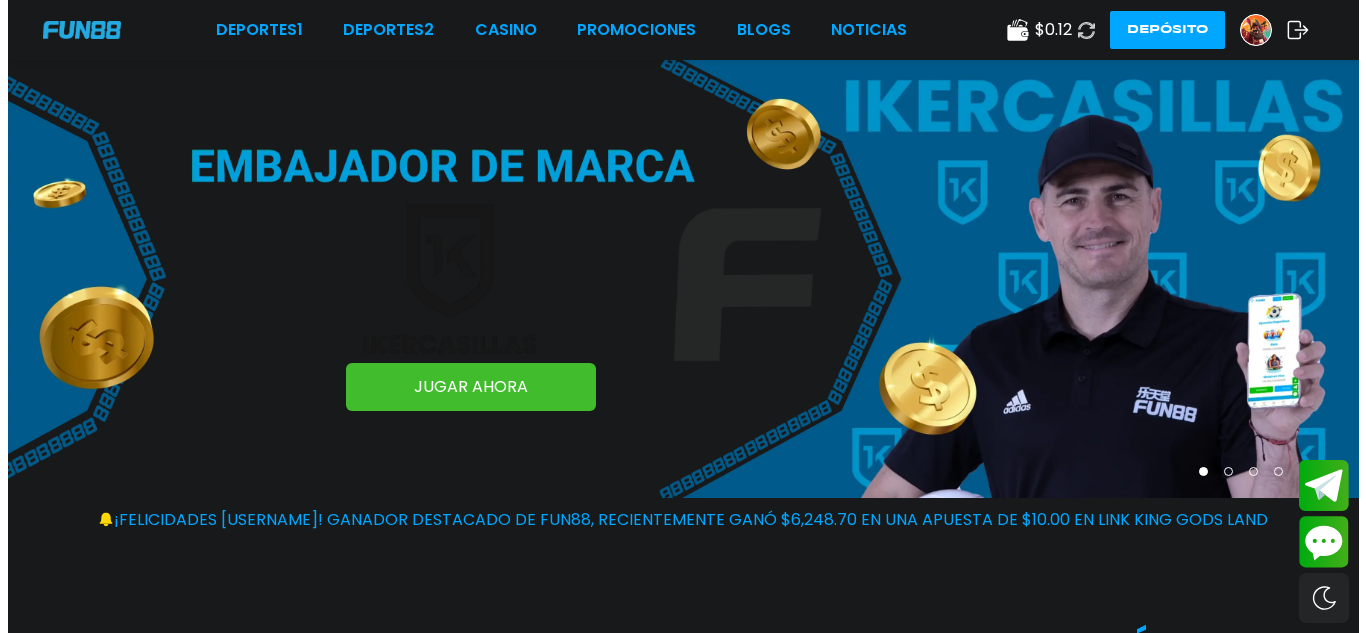 scroll, scrollTop: 0, scrollLeft: 0, axis: both 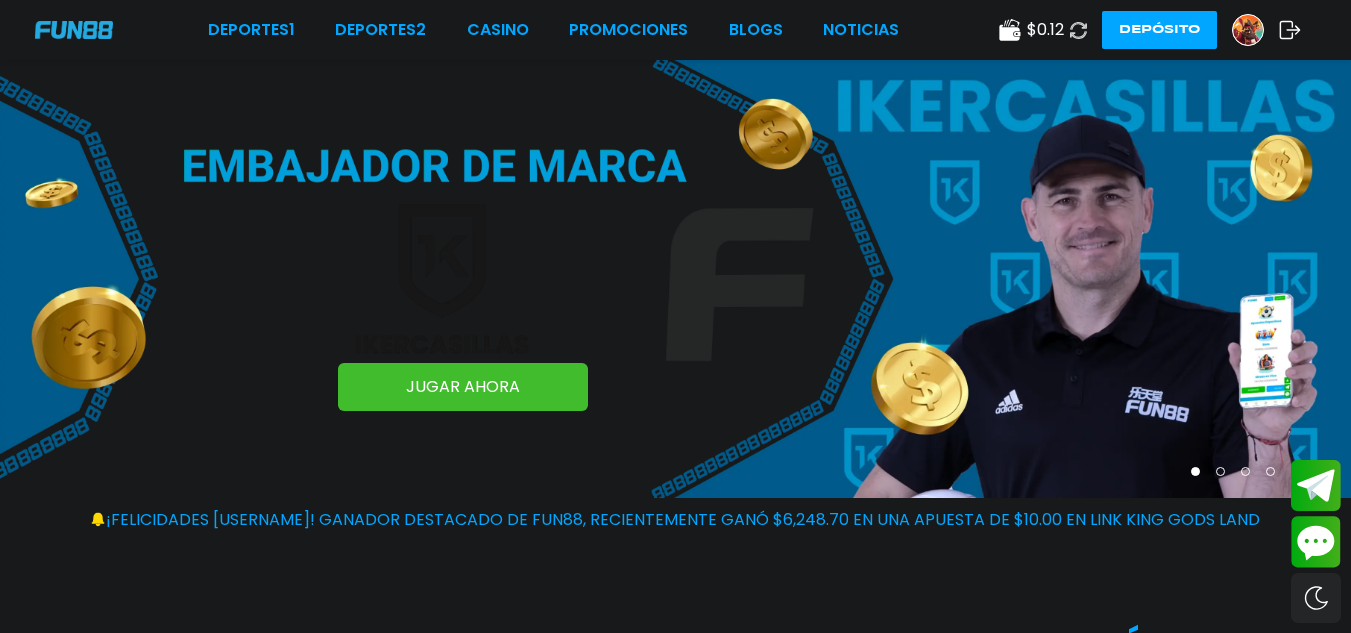 click at bounding box center (1248, 30) 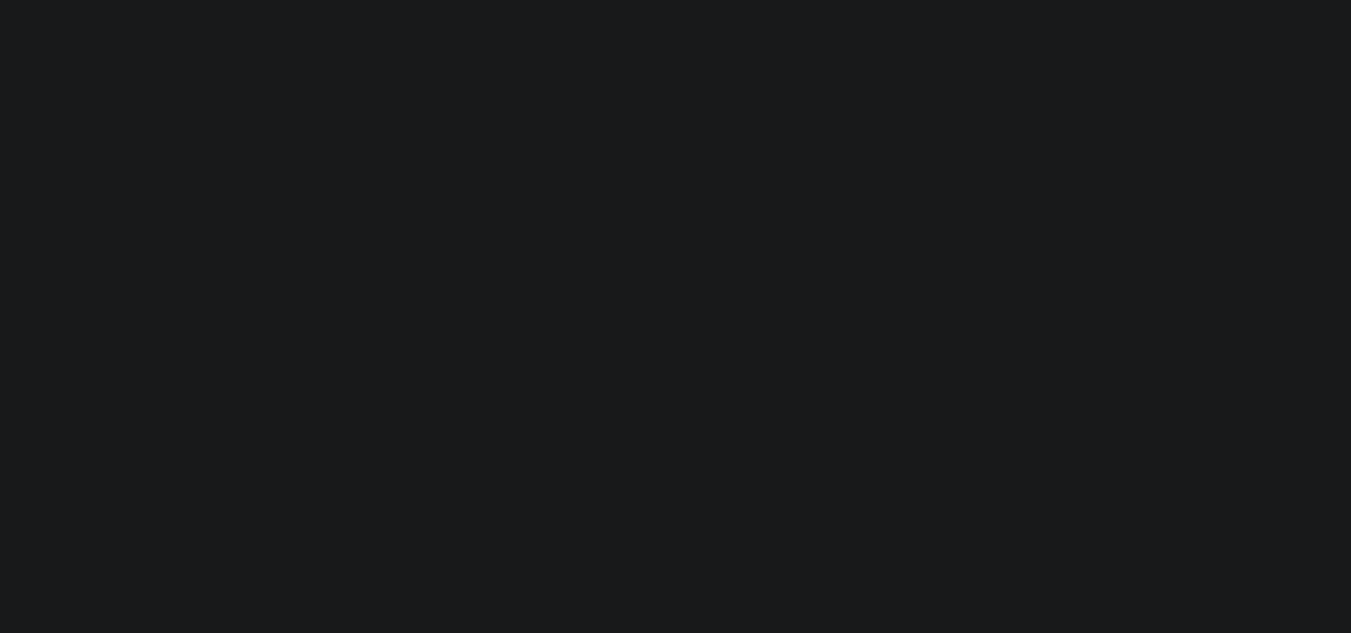 scroll, scrollTop: 0, scrollLeft: 0, axis: both 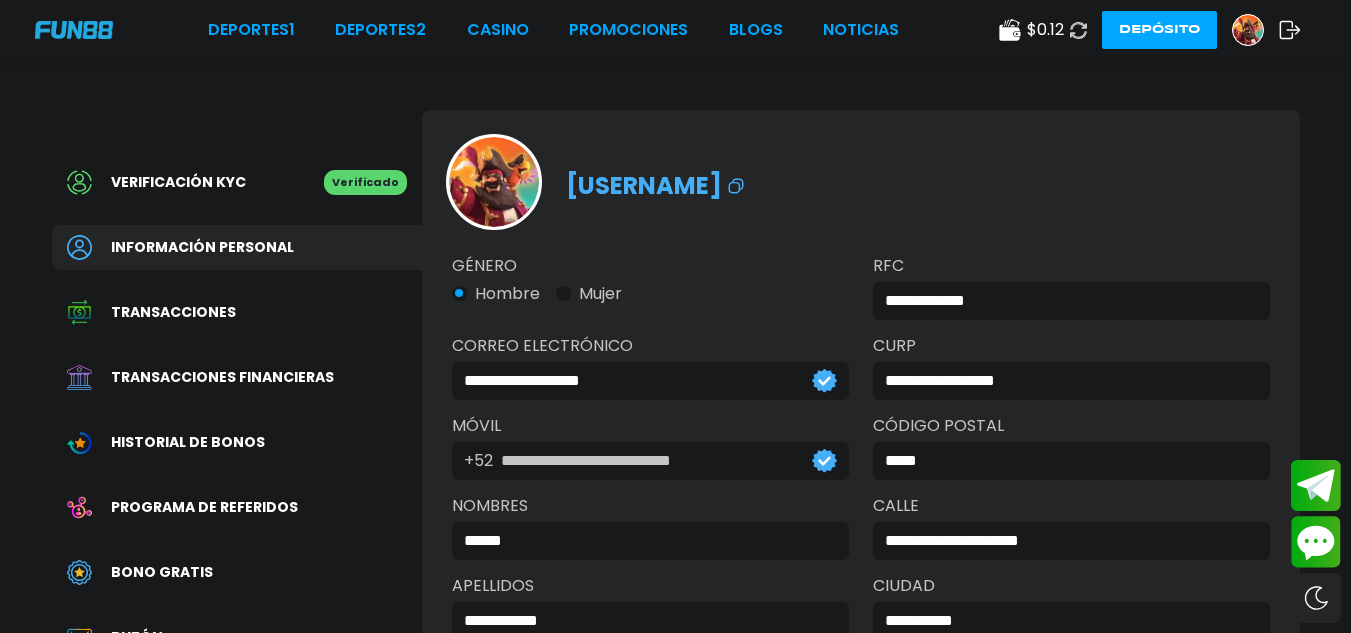 click on "Información personal" at bounding box center (237, 247) 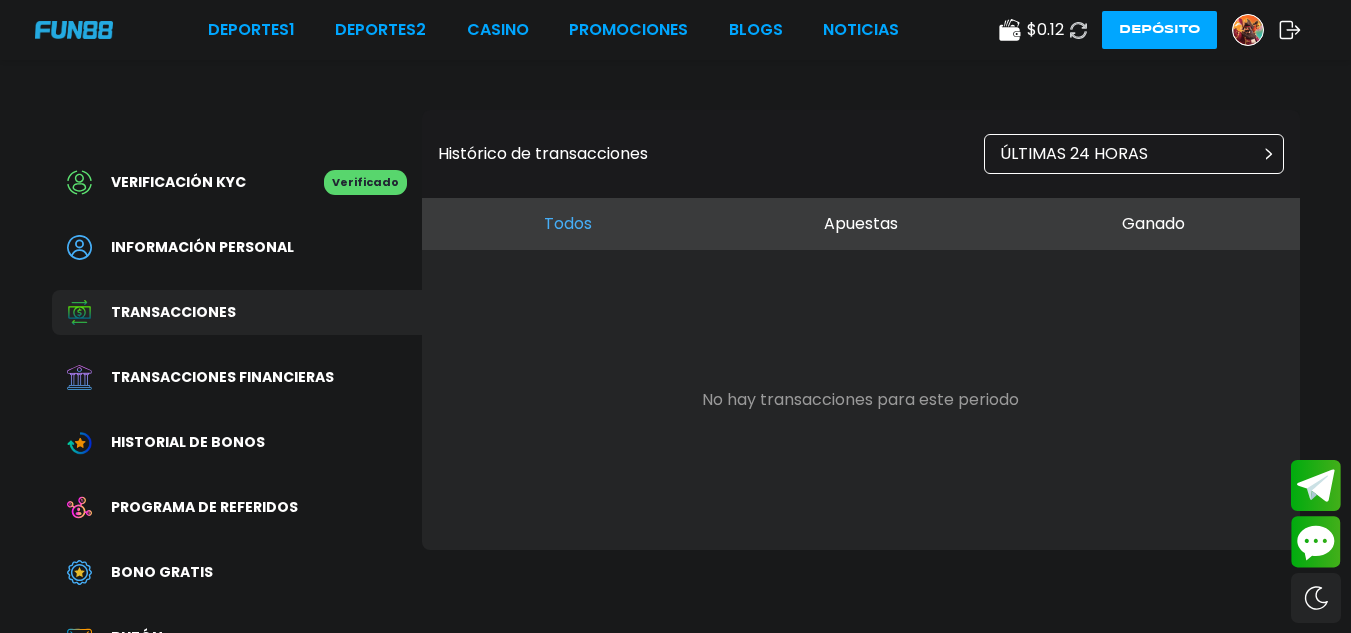 click on "Transacciones financieras" at bounding box center [222, 377] 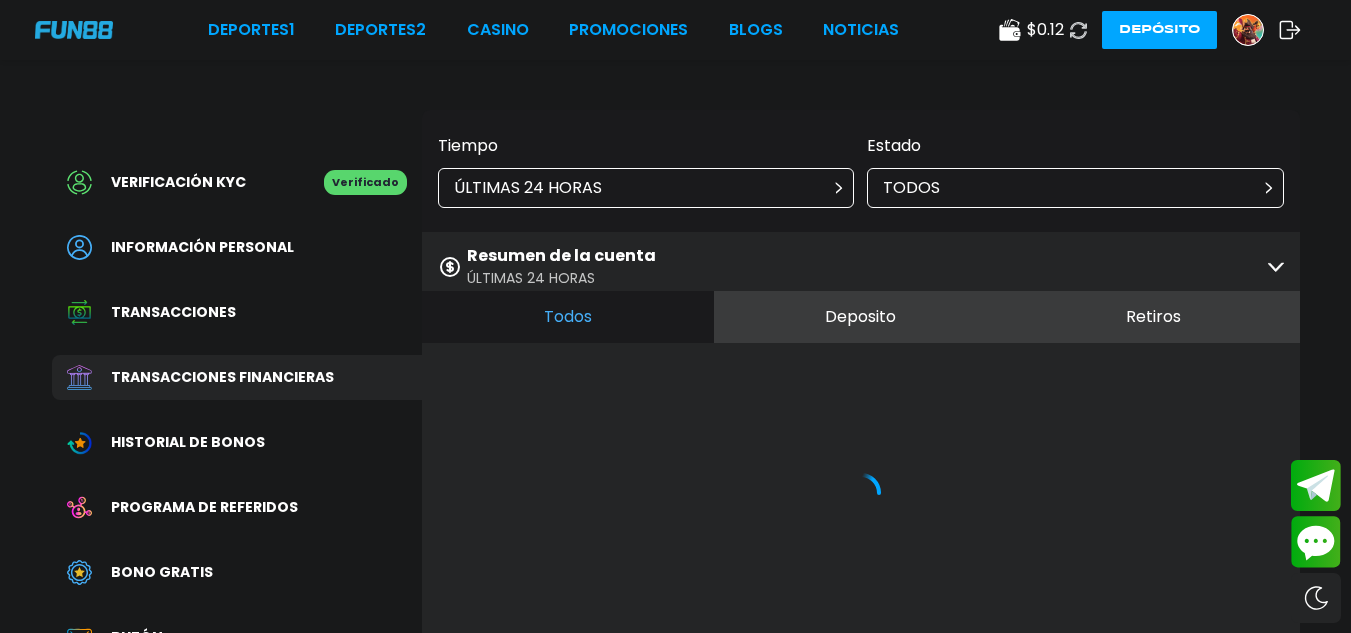 click on "Historial de Bonos" at bounding box center [188, 442] 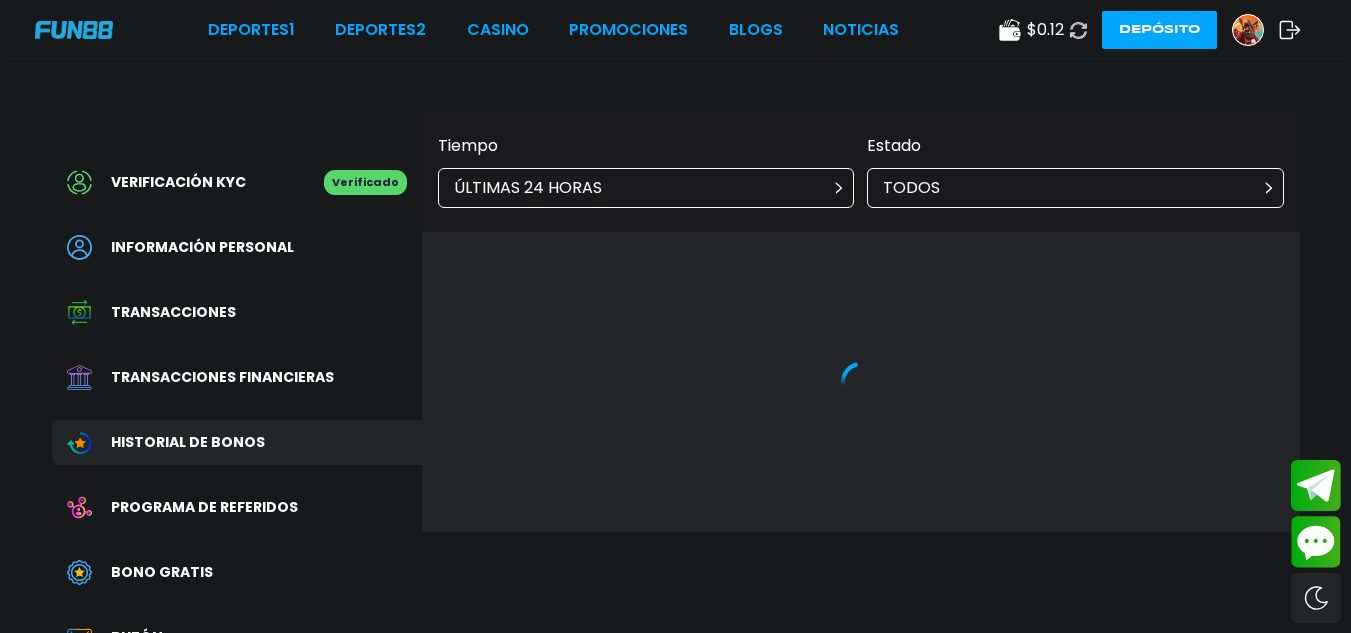 click on "Programa de referidos" at bounding box center [204, 507] 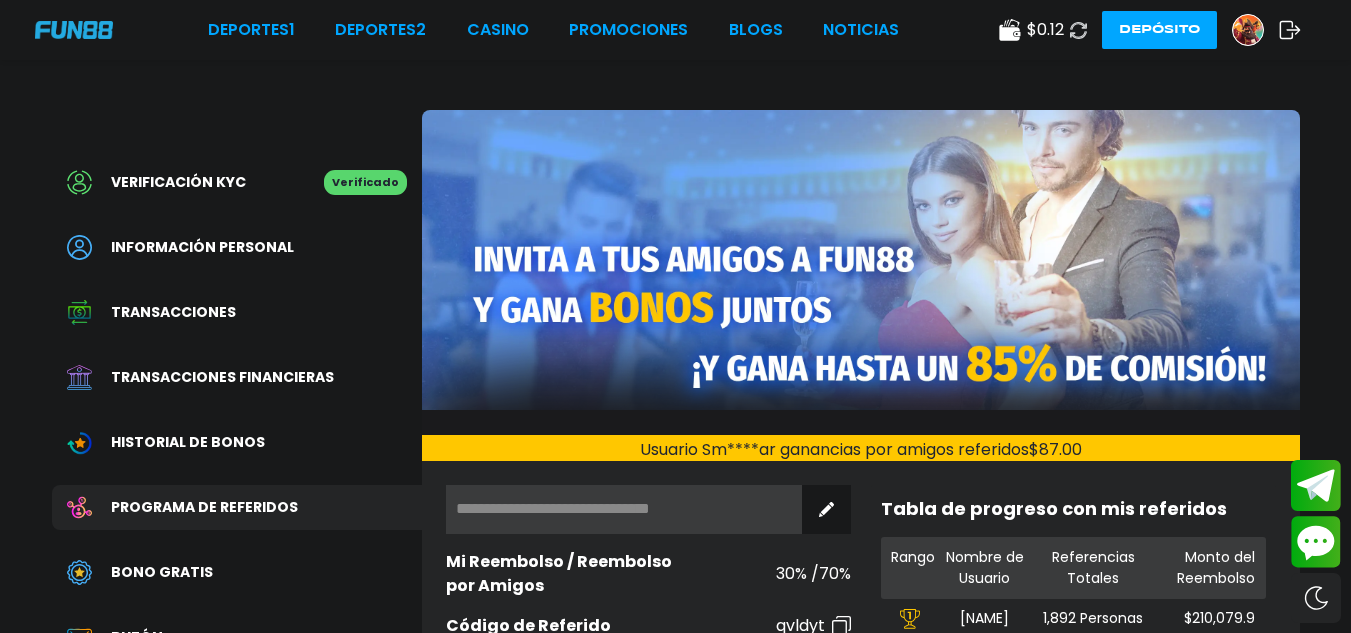 click on "Bono Gratis" at bounding box center [237, 572] 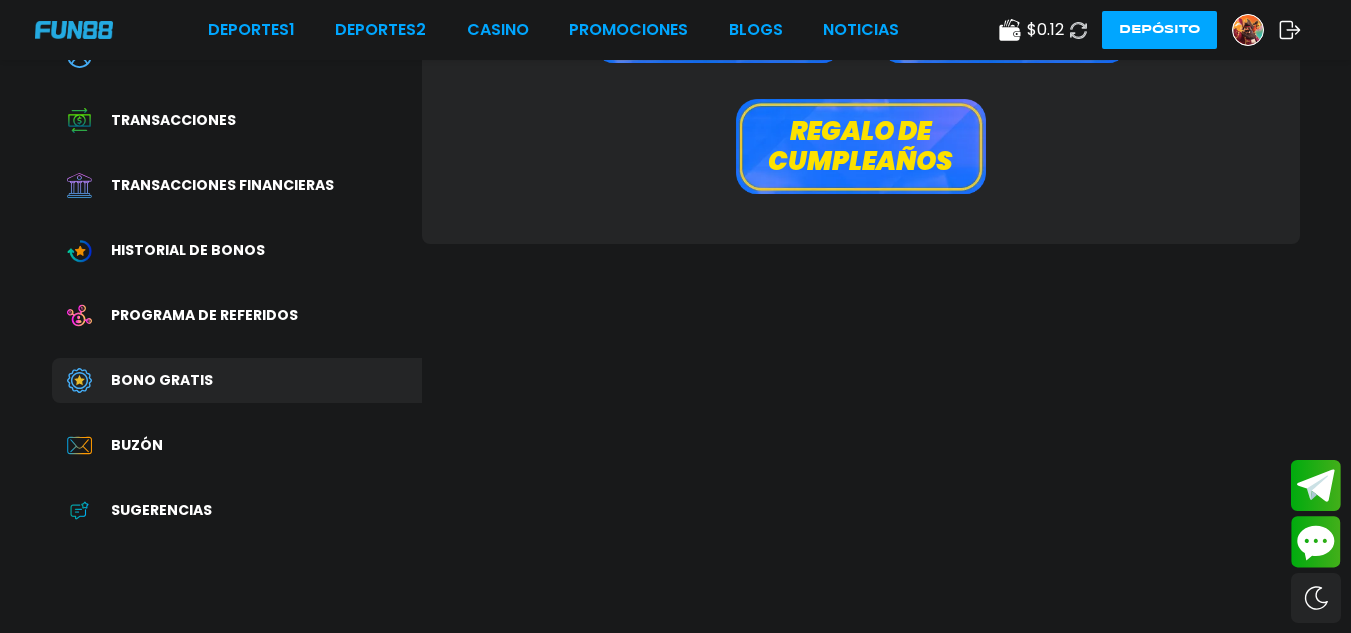 scroll, scrollTop: 200, scrollLeft: 0, axis: vertical 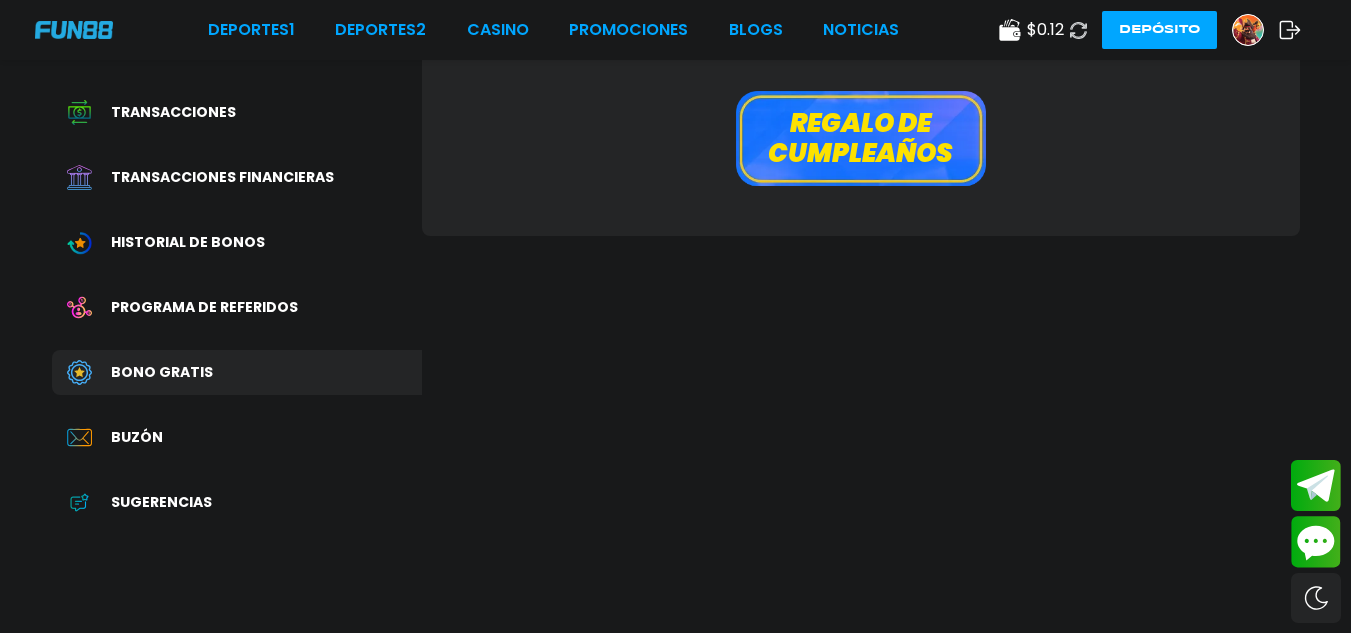 click on "Transacciones financieras" at bounding box center (222, 177) 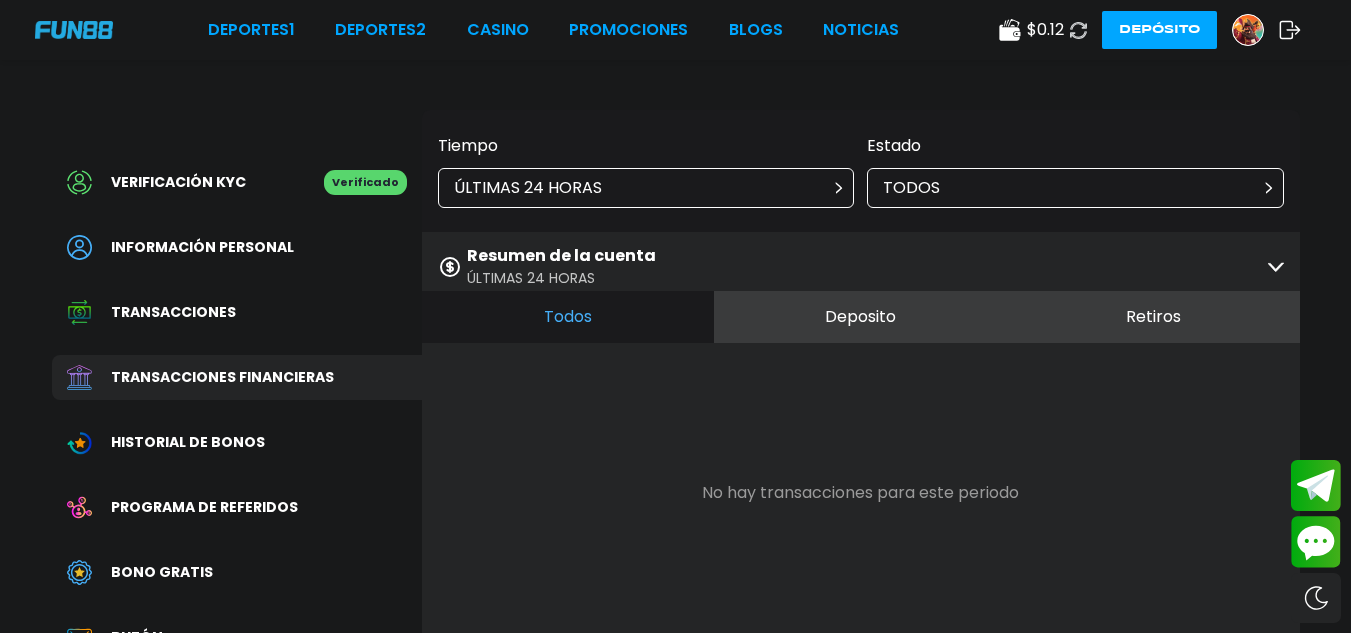 click on "Información personal" at bounding box center [202, 247] 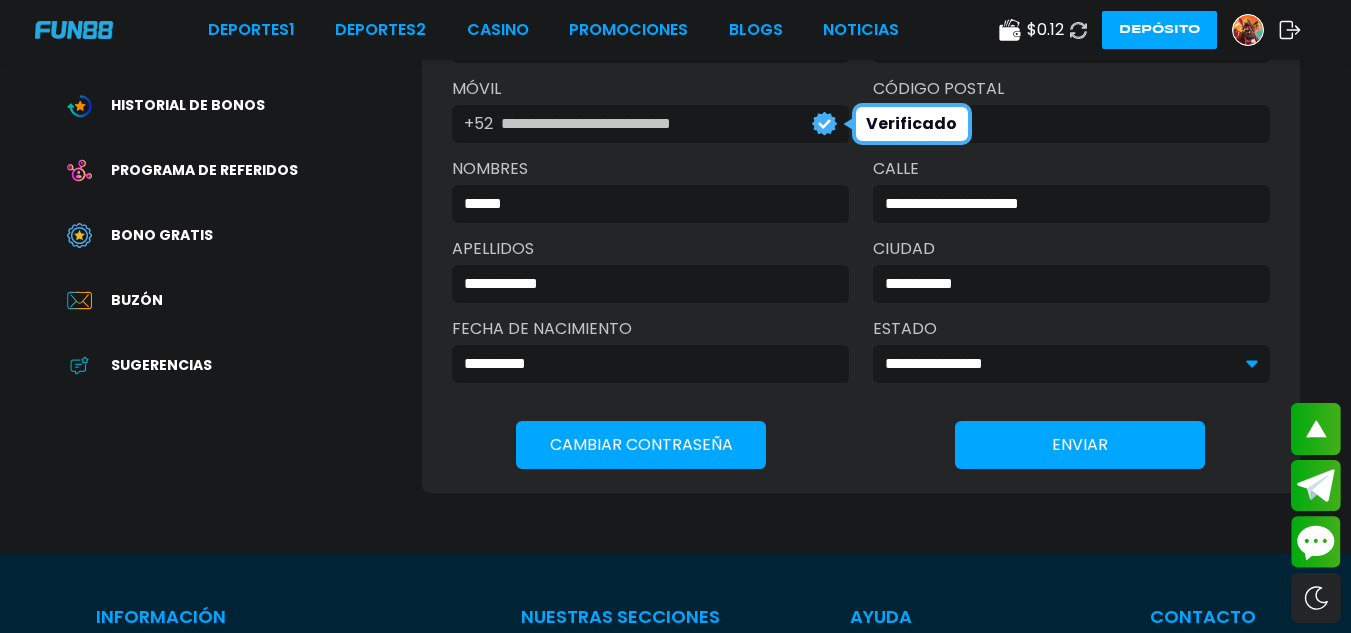 scroll, scrollTop: 400, scrollLeft: 0, axis: vertical 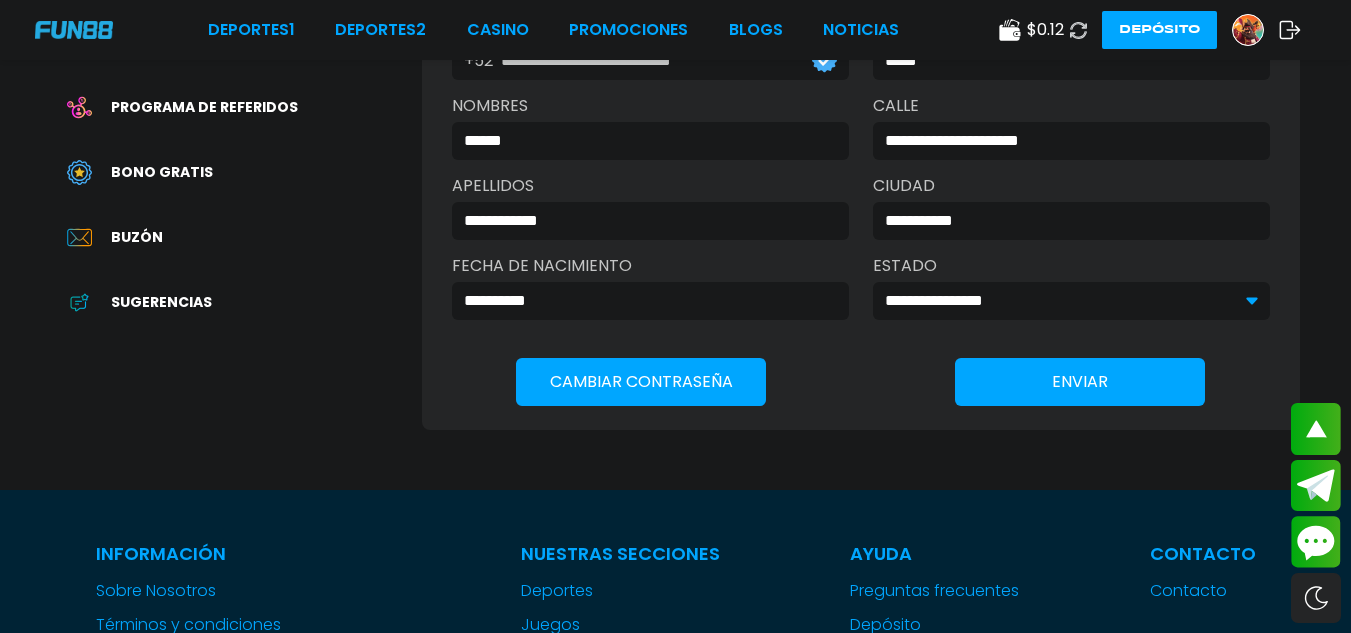 click on "Cambiar Contraseña" at bounding box center (641, 382) 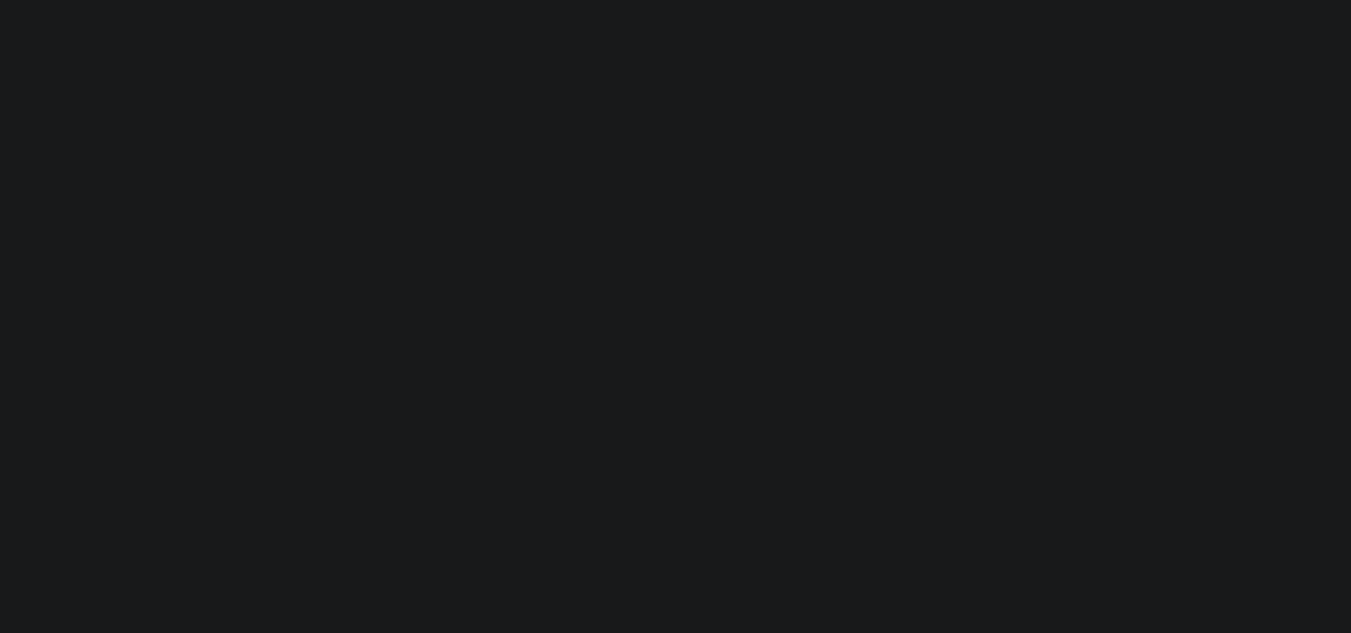 scroll, scrollTop: 0, scrollLeft: 0, axis: both 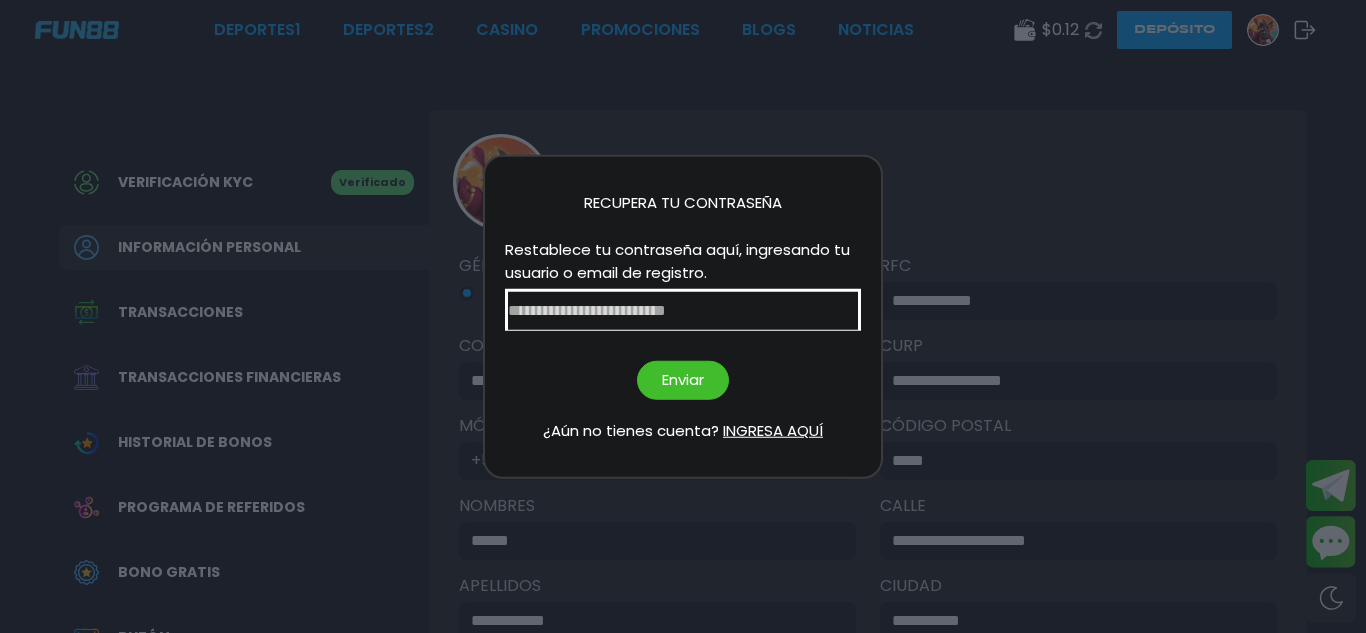 click at bounding box center [683, 310] 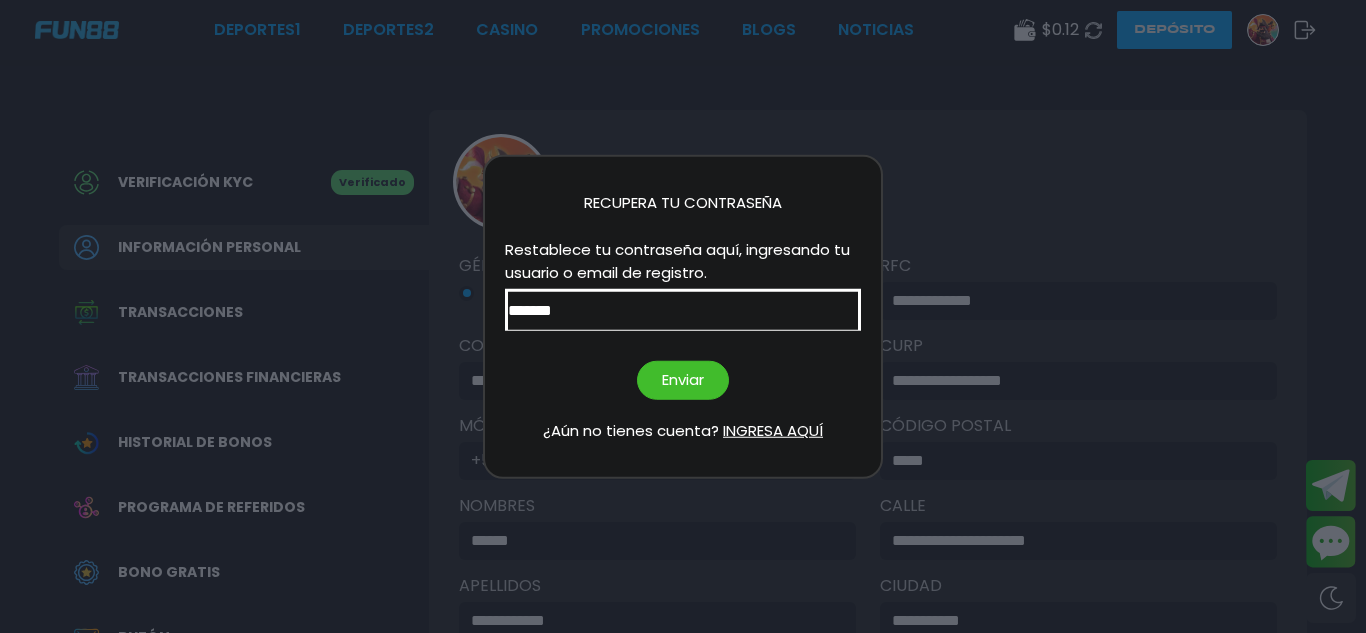 type on "*******" 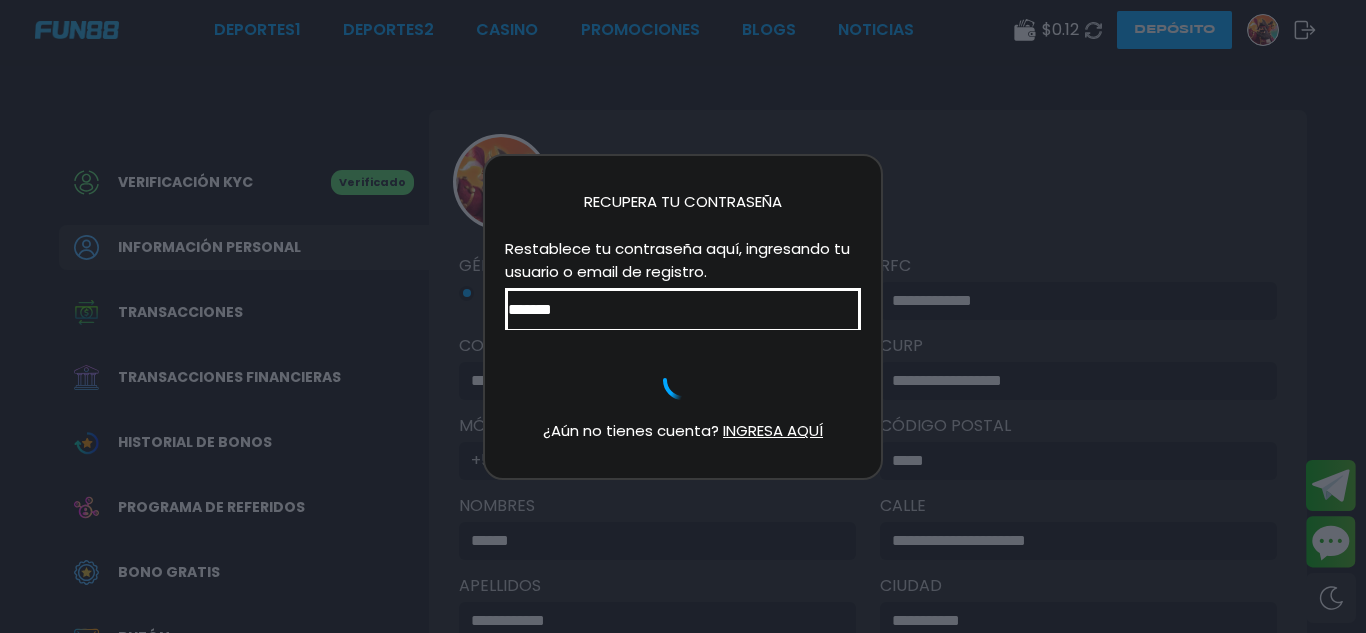 click at bounding box center (683, 316) 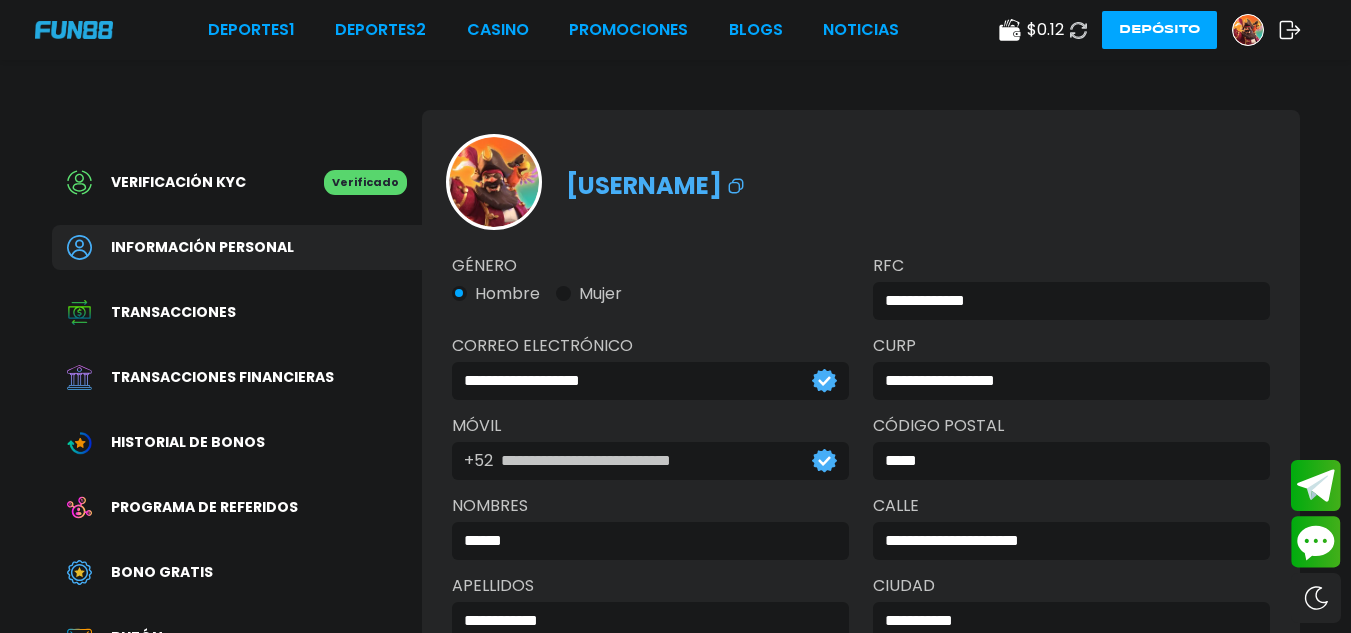 click at bounding box center [1255, 30] 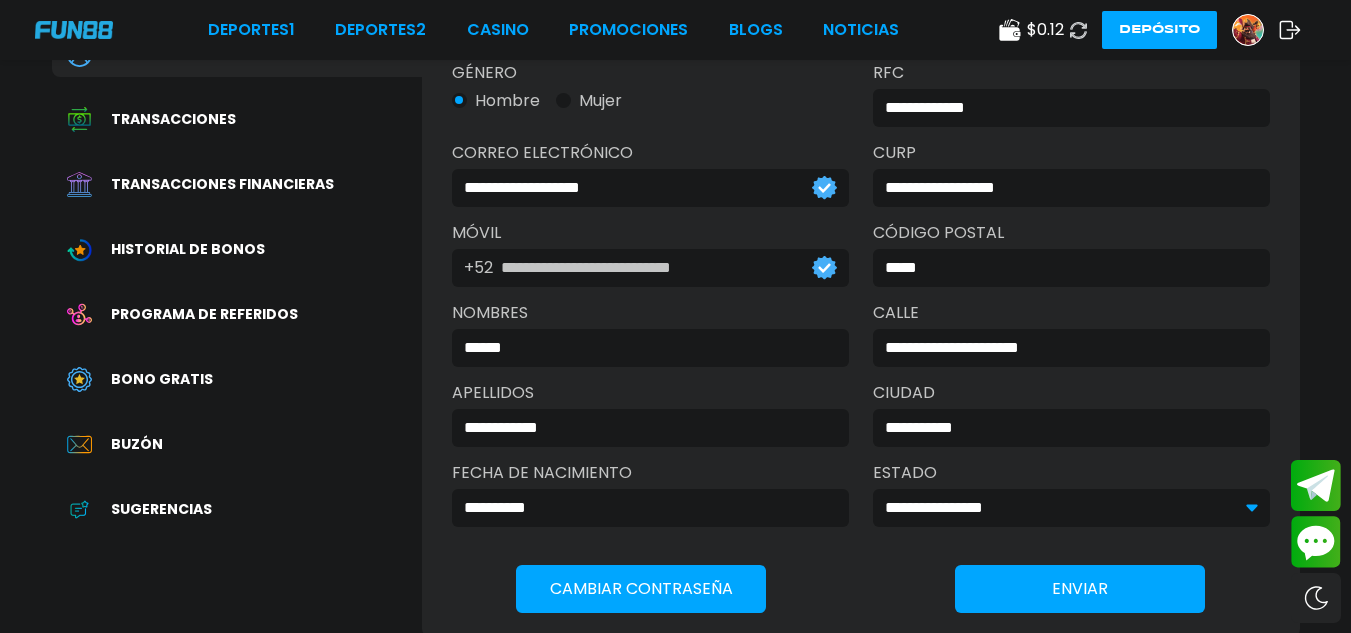 scroll, scrollTop: 200, scrollLeft: 0, axis: vertical 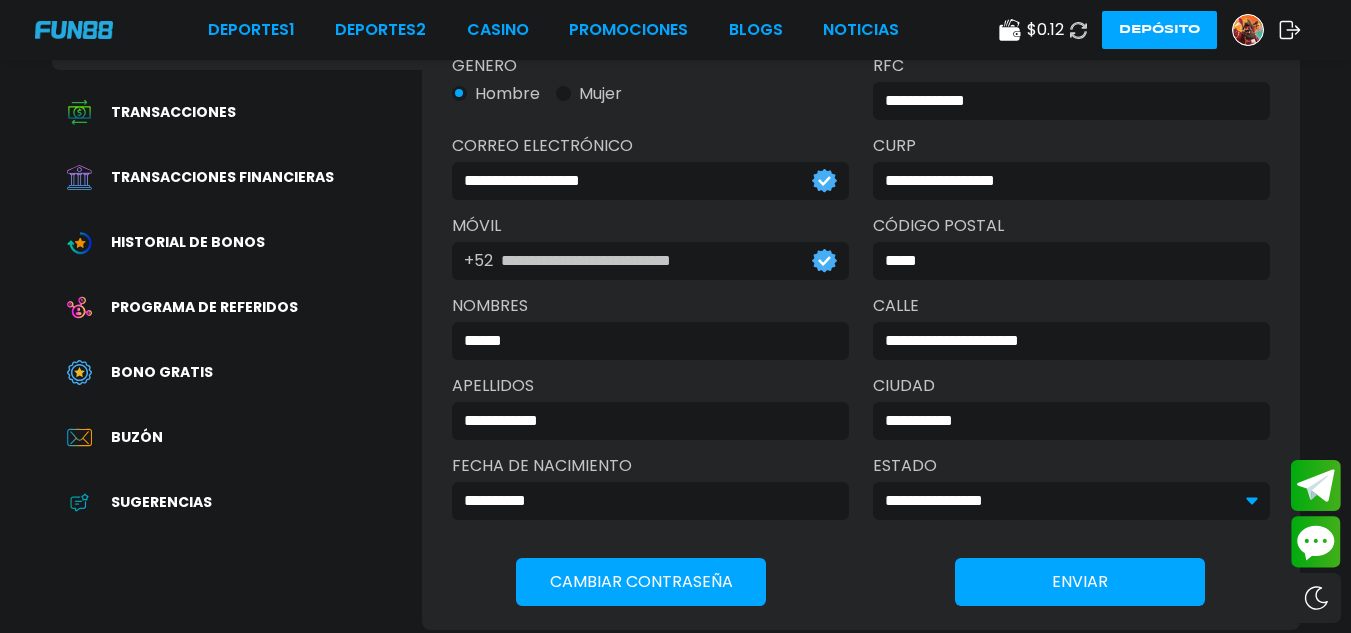 click on "Transacciones" at bounding box center [173, 112] 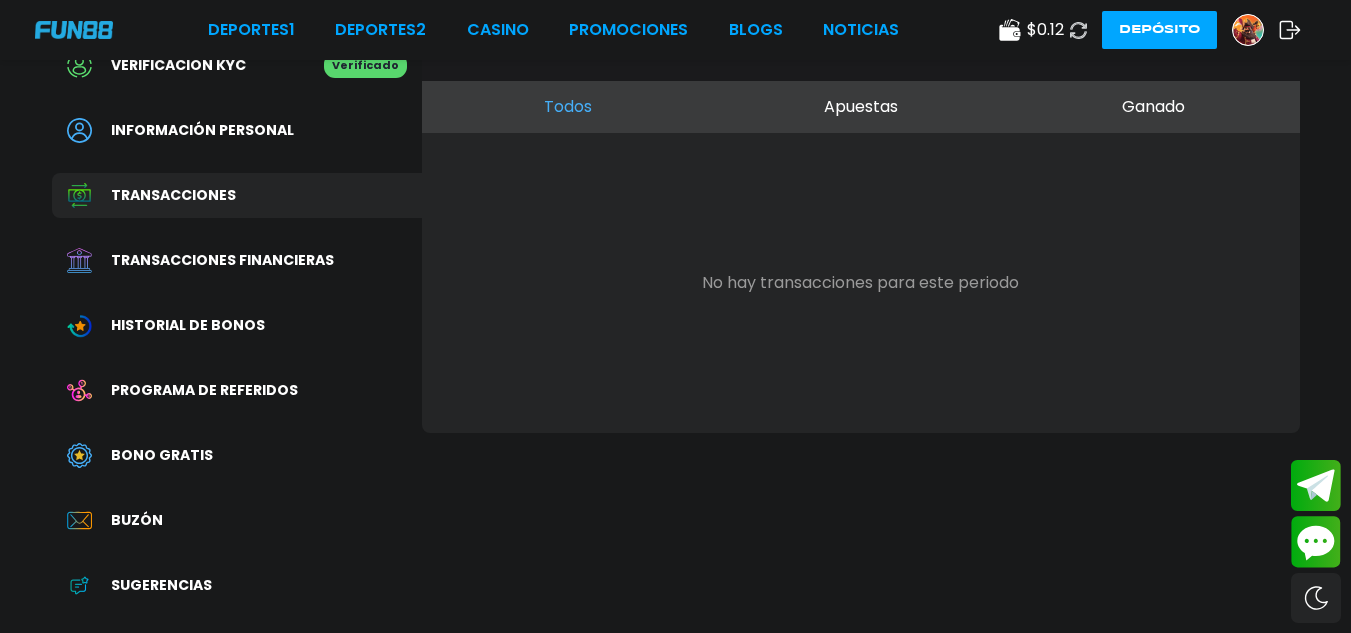 scroll, scrollTop: 120, scrollLeft: 0, axis: vertical 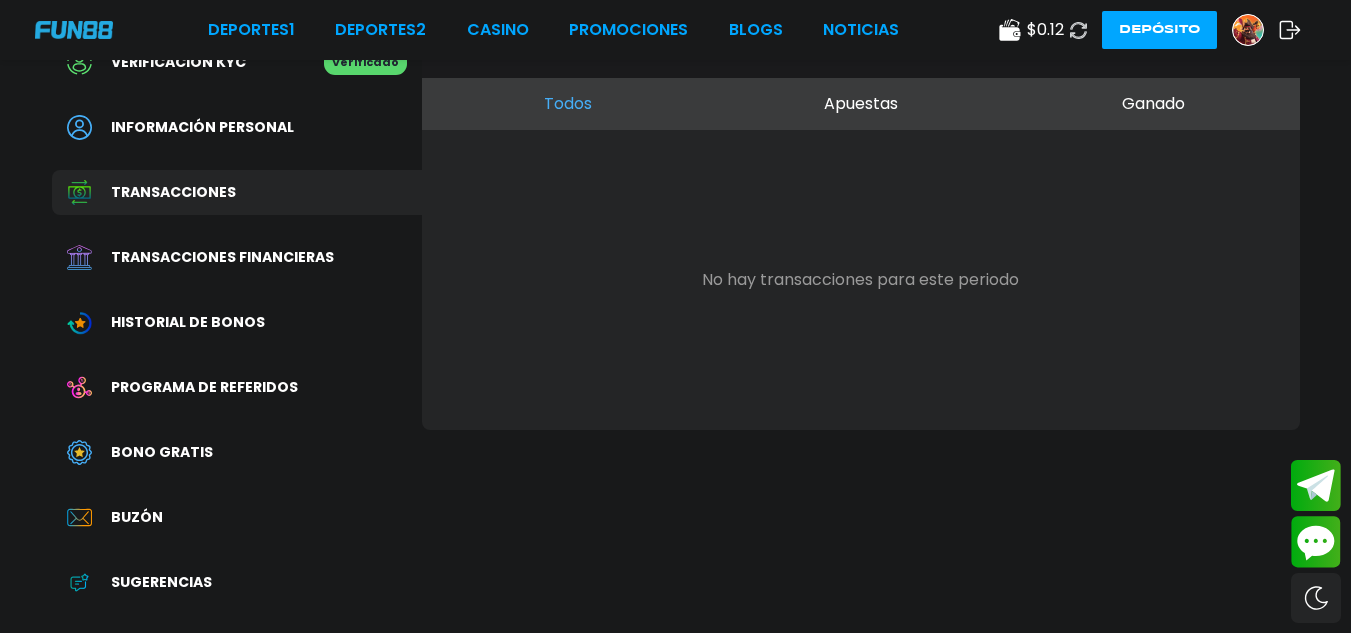 click on "Transacciones financieras" at bounding box center (222, 257) 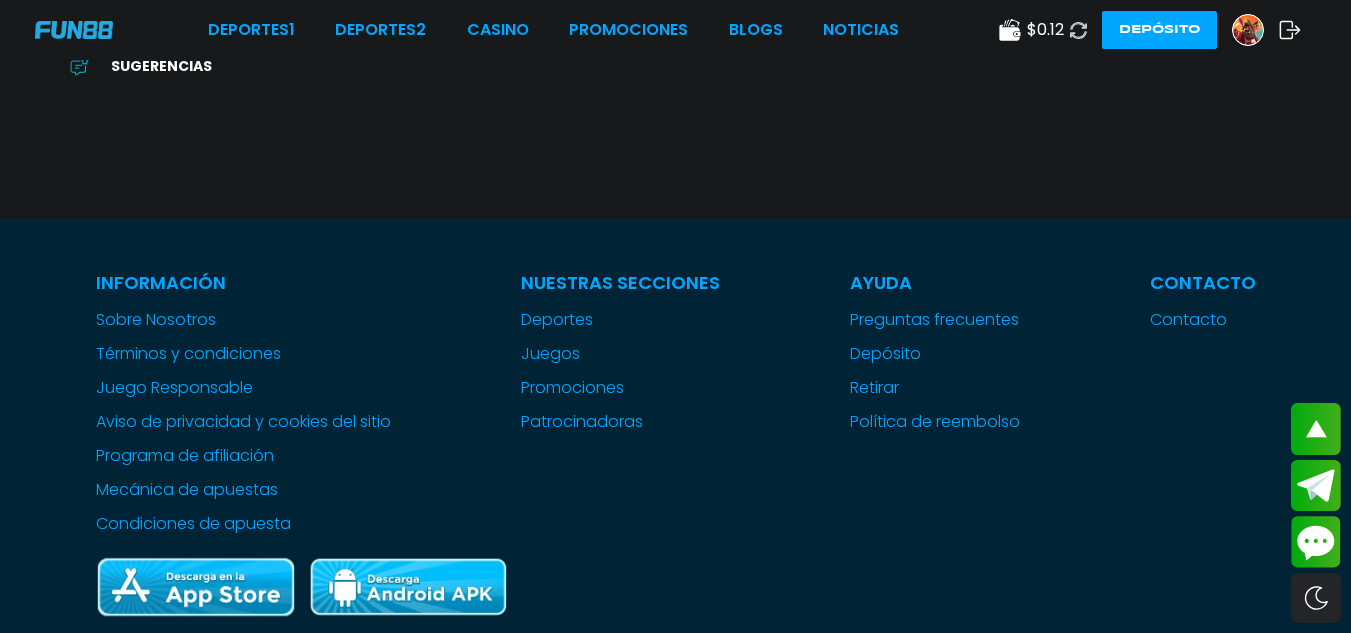 scroll, scrollTop: 680, scrollLeft: 0, axis: vertical 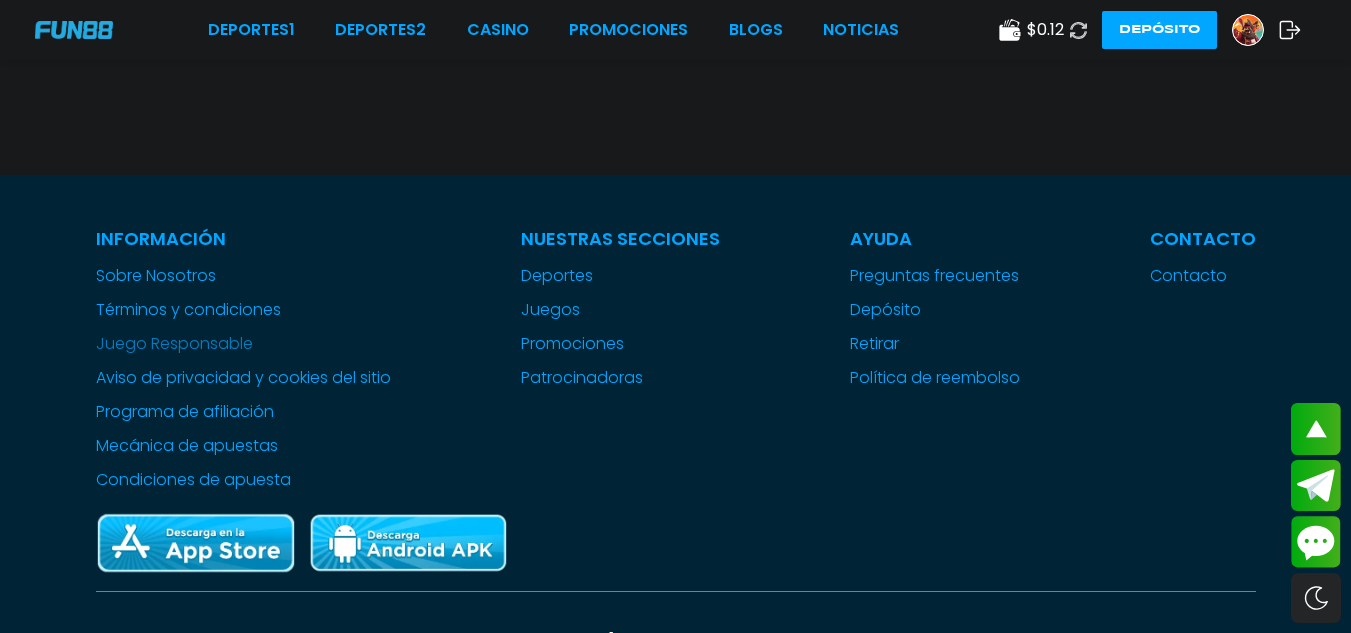 click on "Juego Responsable" at bounding box center [243, 344] 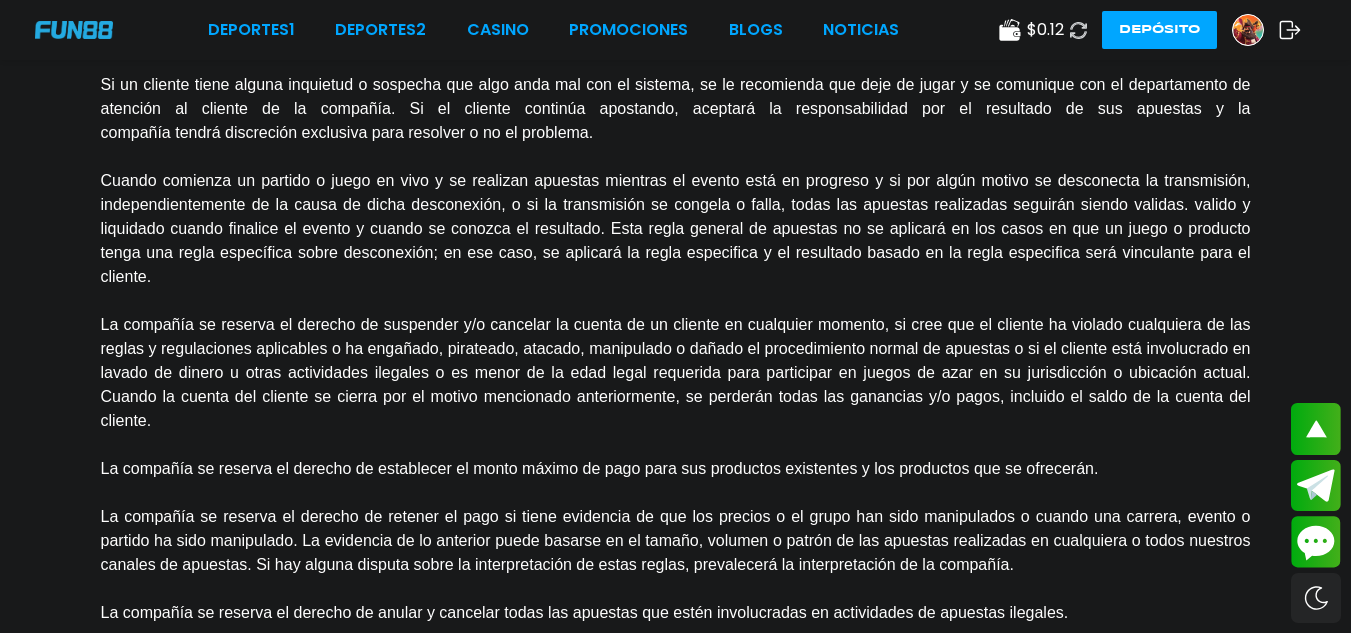 scroll, scrollTop: 1520, scrollLeft: 0, axis: vertical 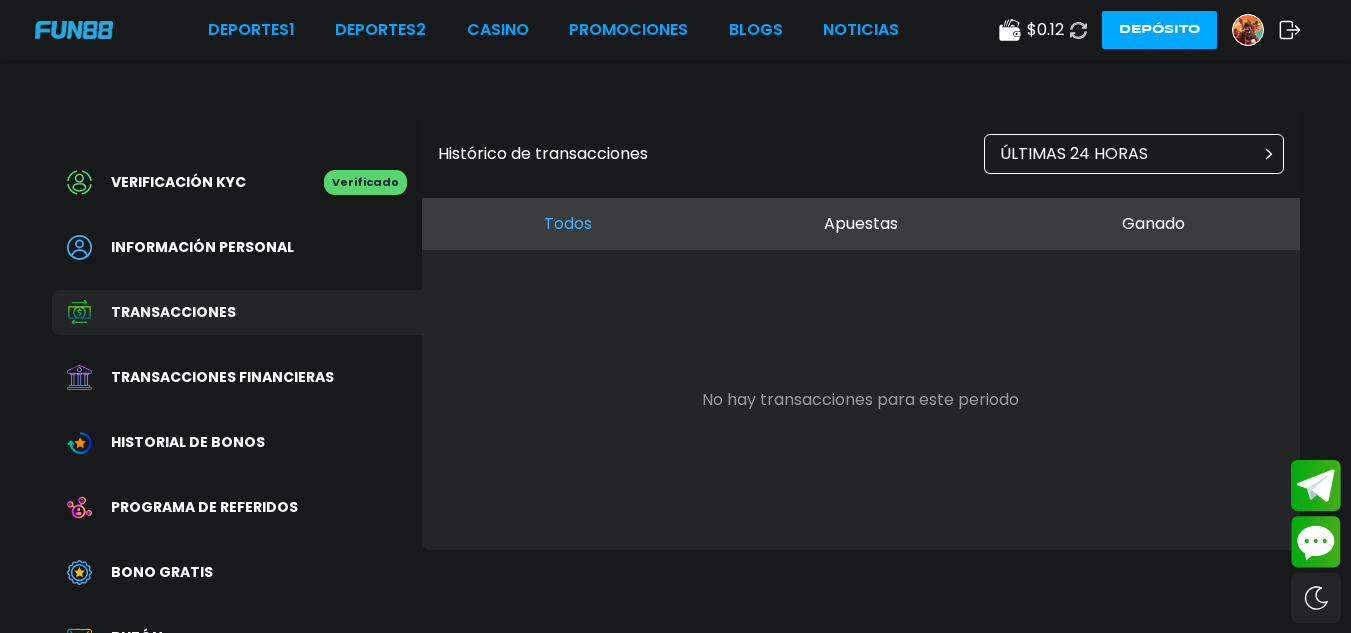 click on "Verificación KYC Verificado" at bounding box center (237, 182) 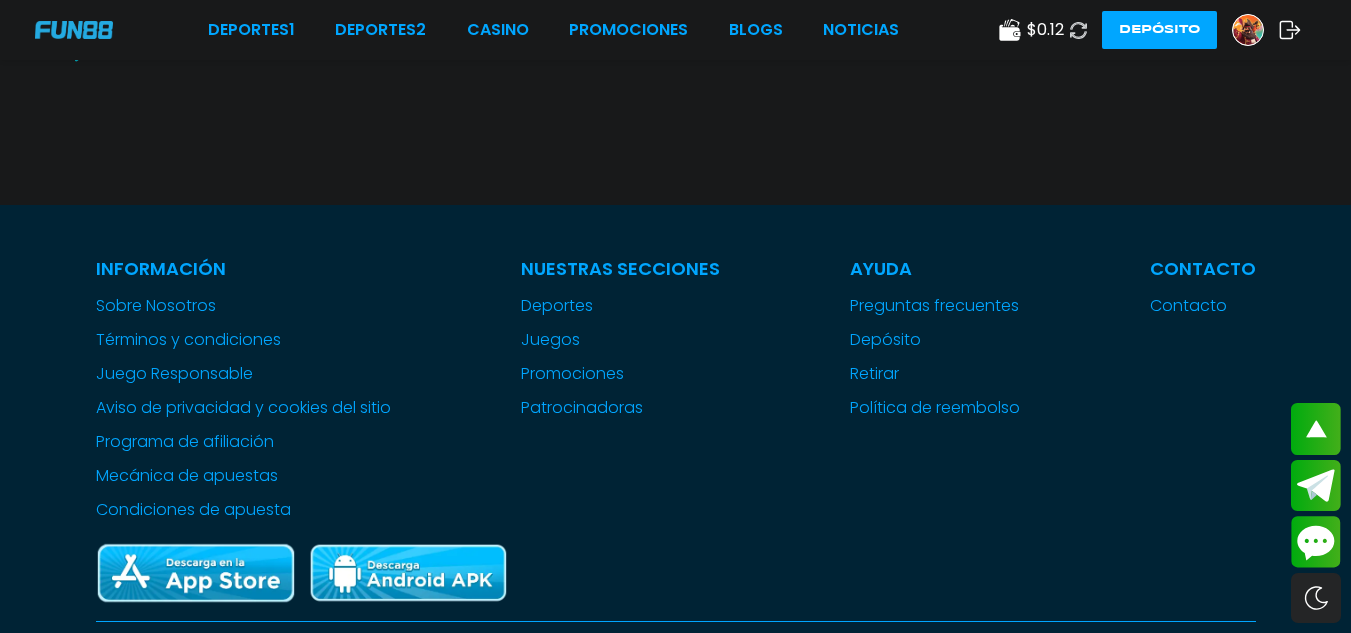 scroll, scrollTop: 680, scrollLeft: 0, axis: vertical 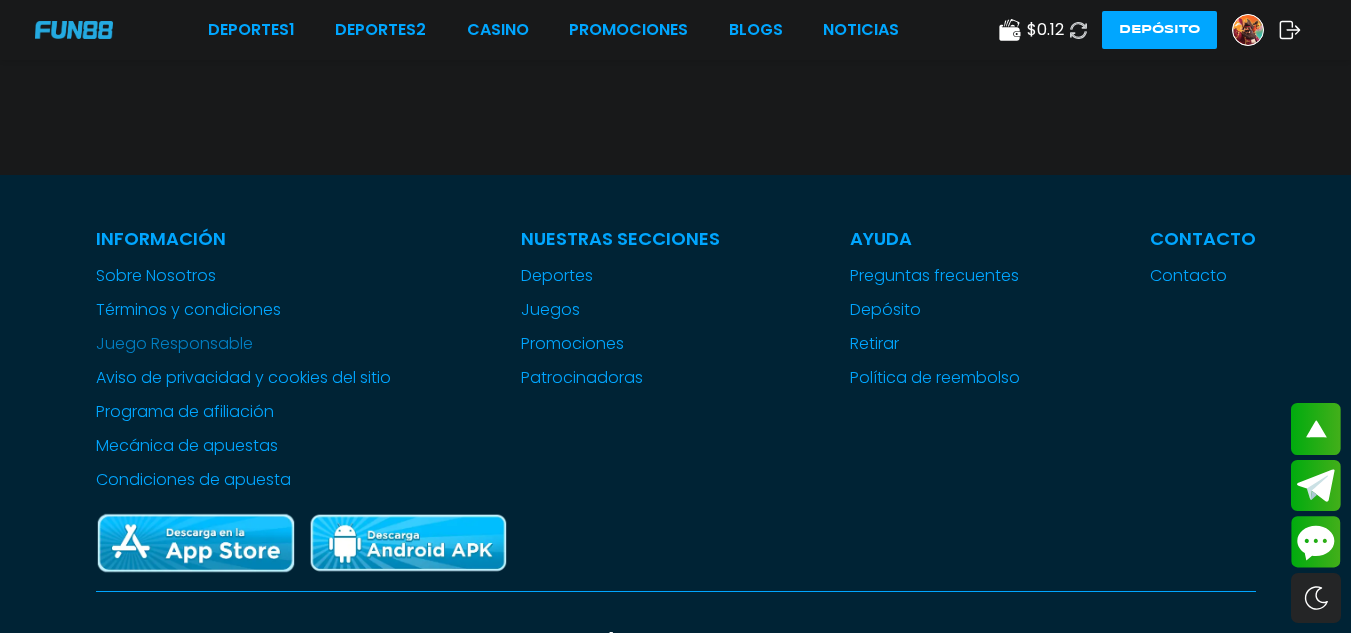 click on "Juego Responsable" at bounding box center (243, 344) 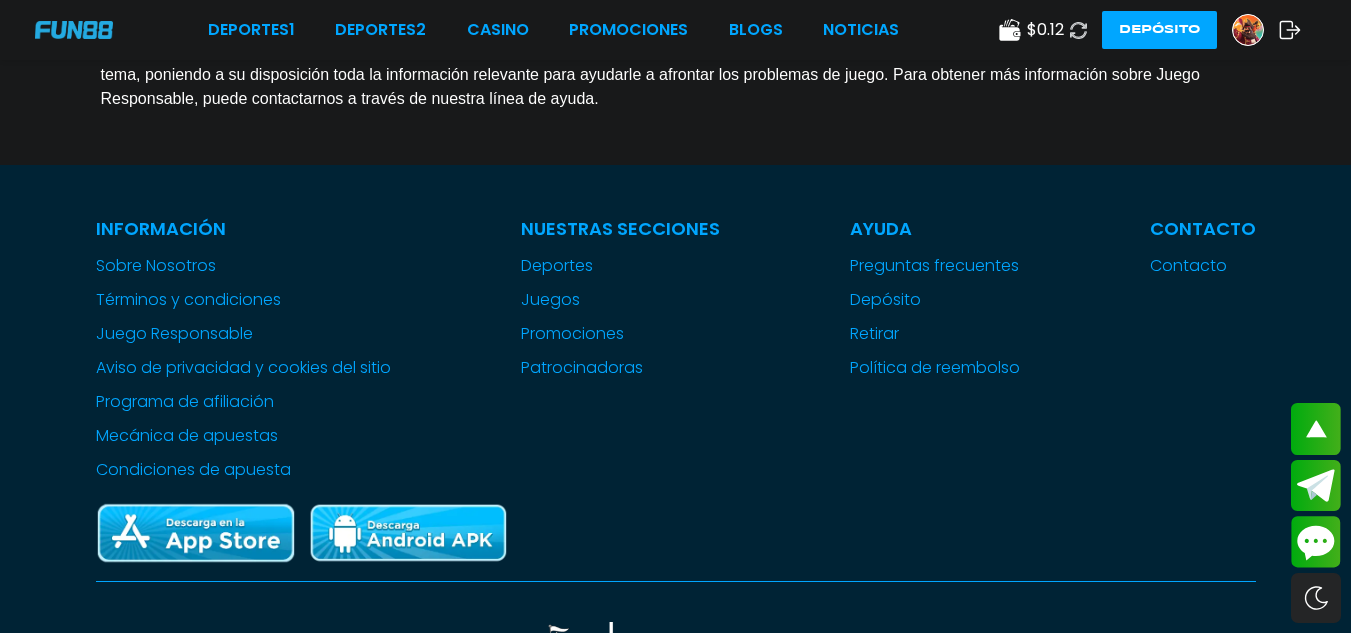 scroll, scrollTop: 6320, scrollLeft: 0, axis: vertical 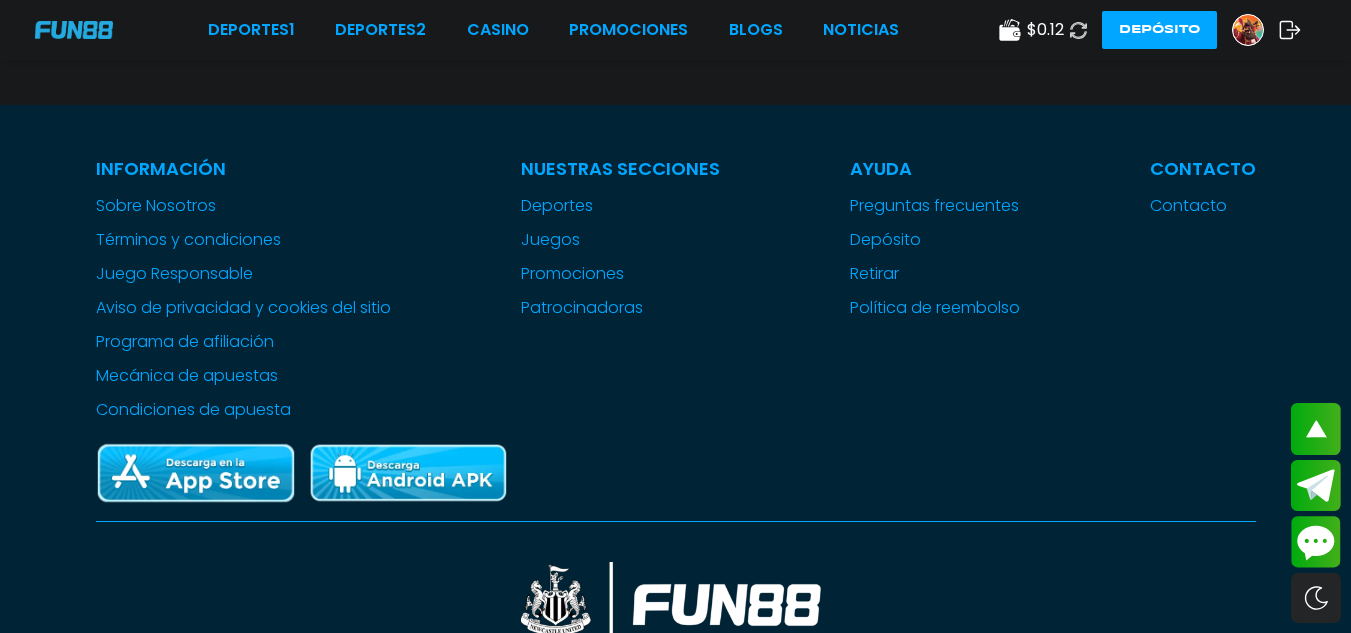click 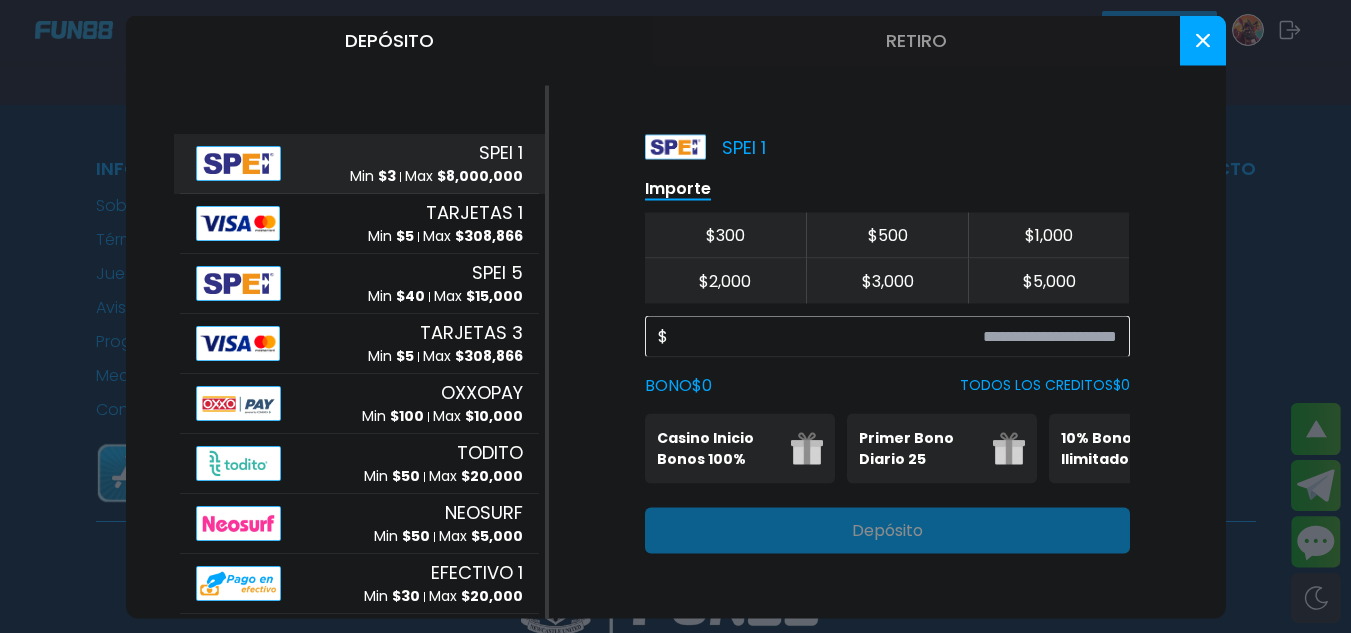 click on "Retiro" at bounding box center [916, 40] 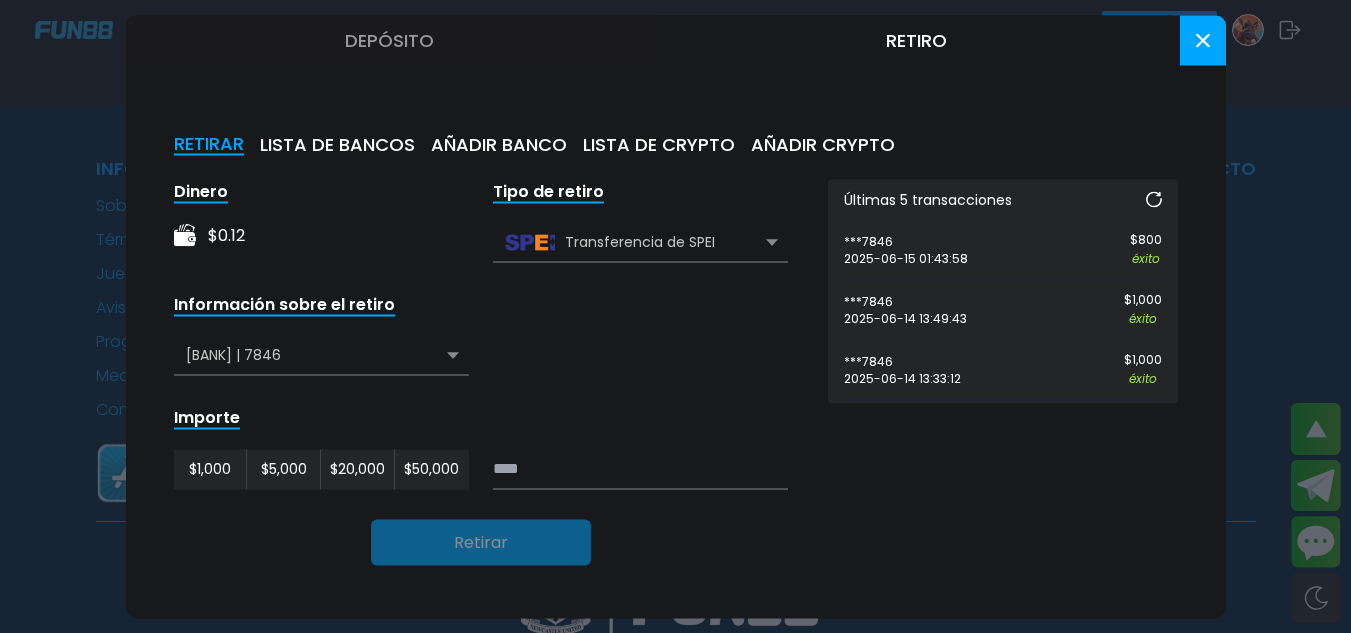 click on "AÑADIR CRYPTO" at bounding box center [823, 144] 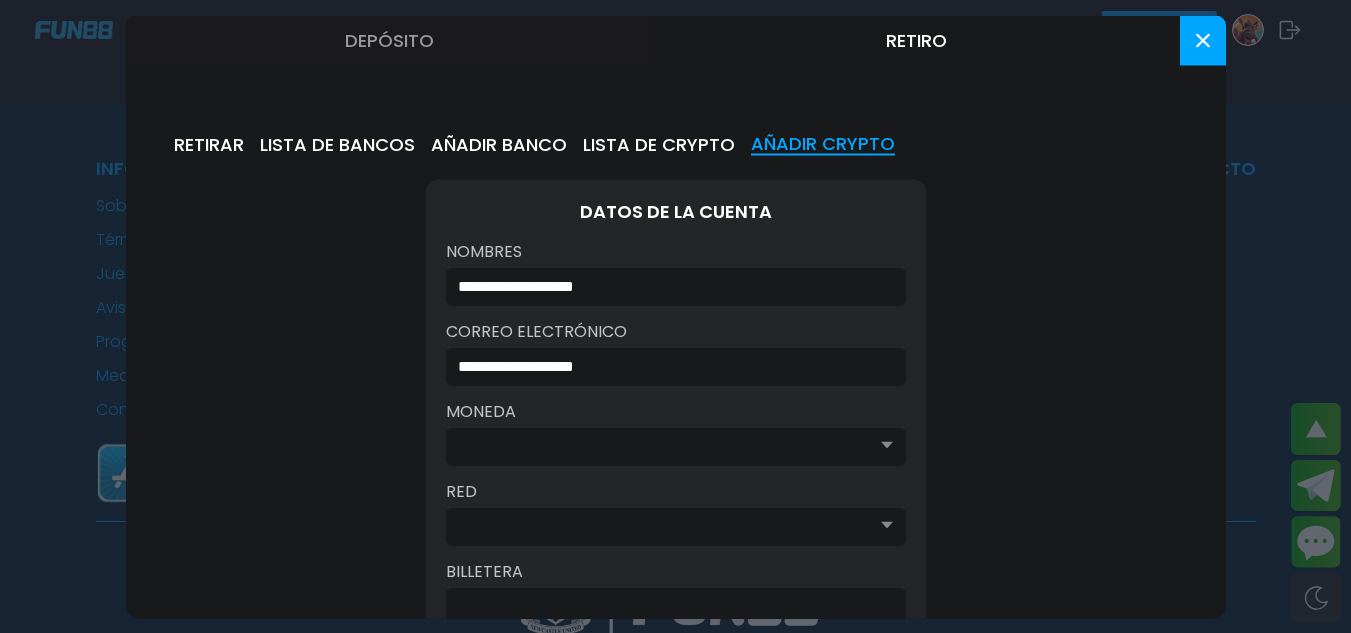 click on "LISTA DE CRYPTO" at bounding box center (659, 144) 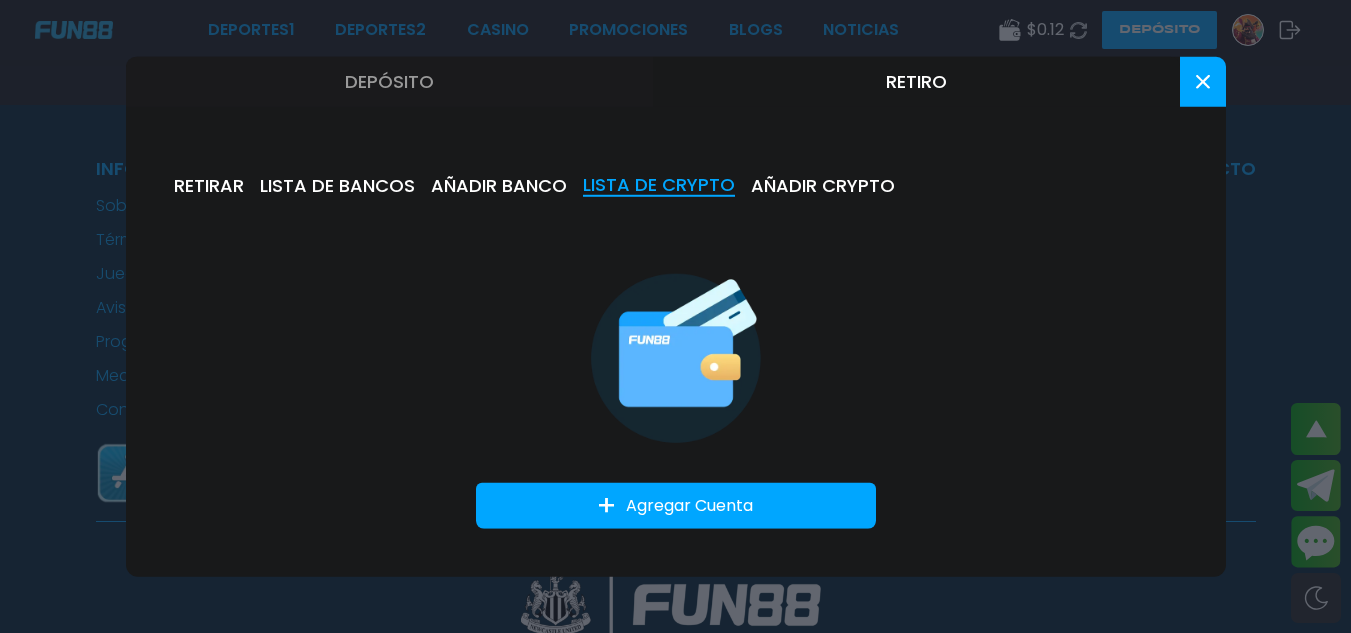 click on "AÑADIR BANCO" at bounding box center [499, 185] 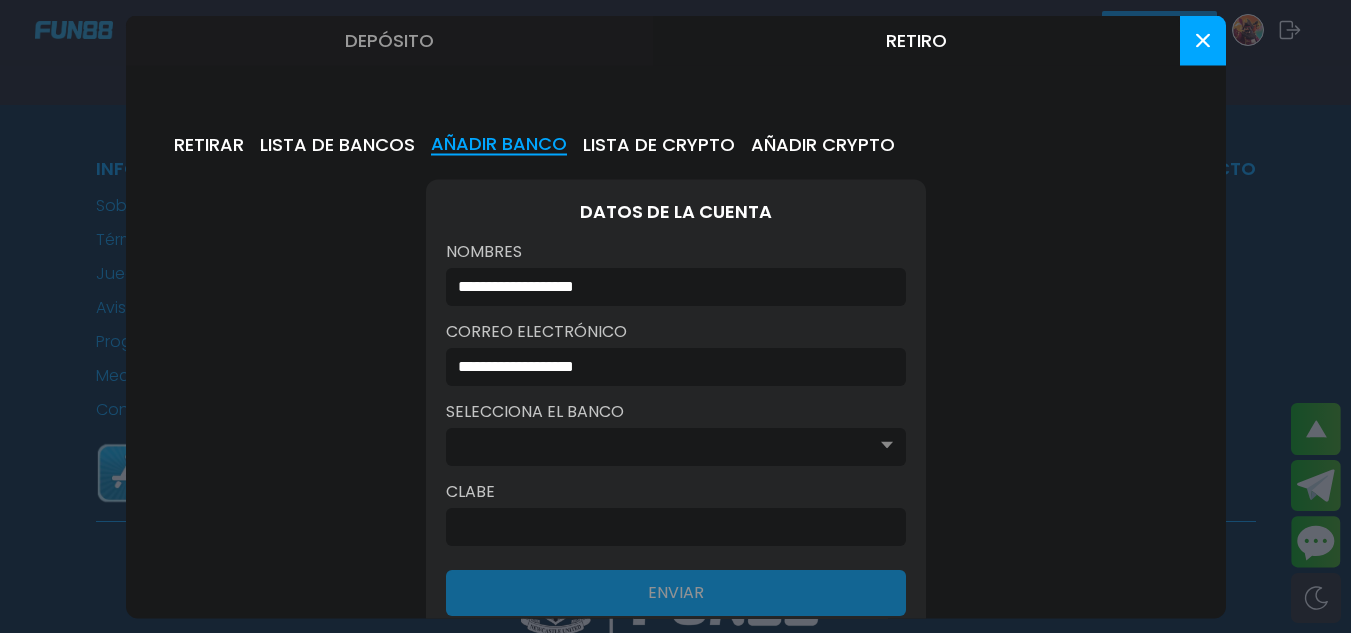 click on "LISTA DE BANCOS" at bounding box center (337, 144) 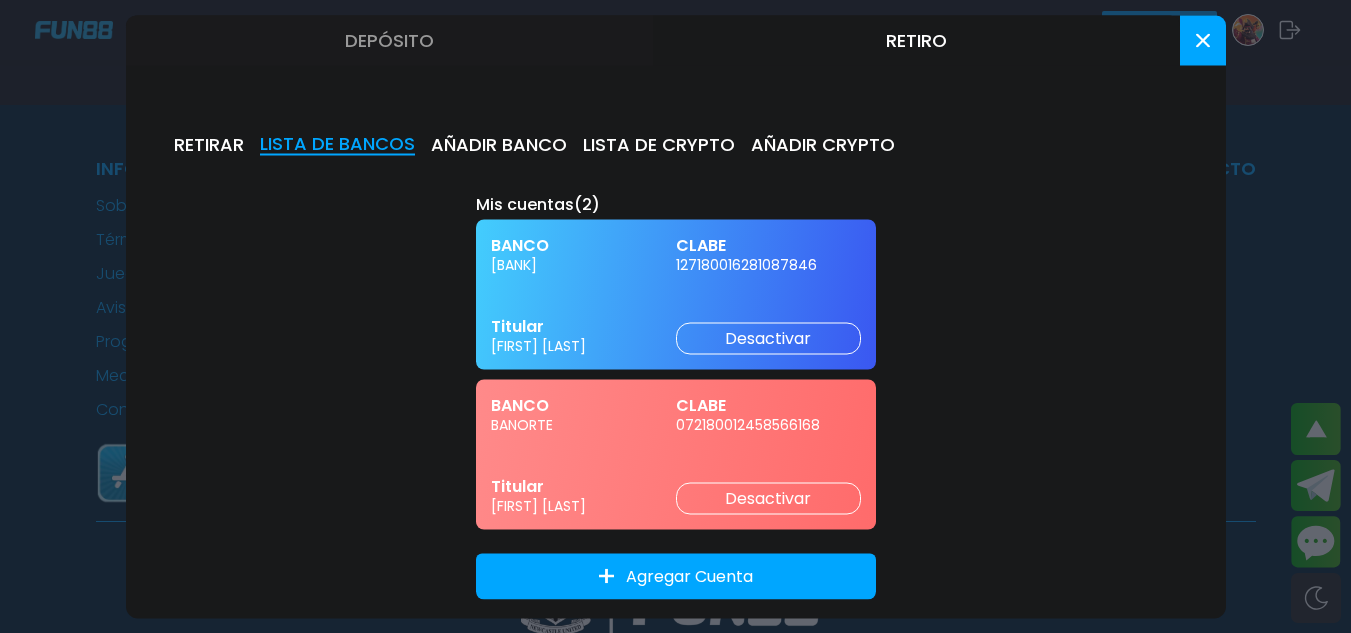 click on "Desactivar" at bounding box center [768, 338] 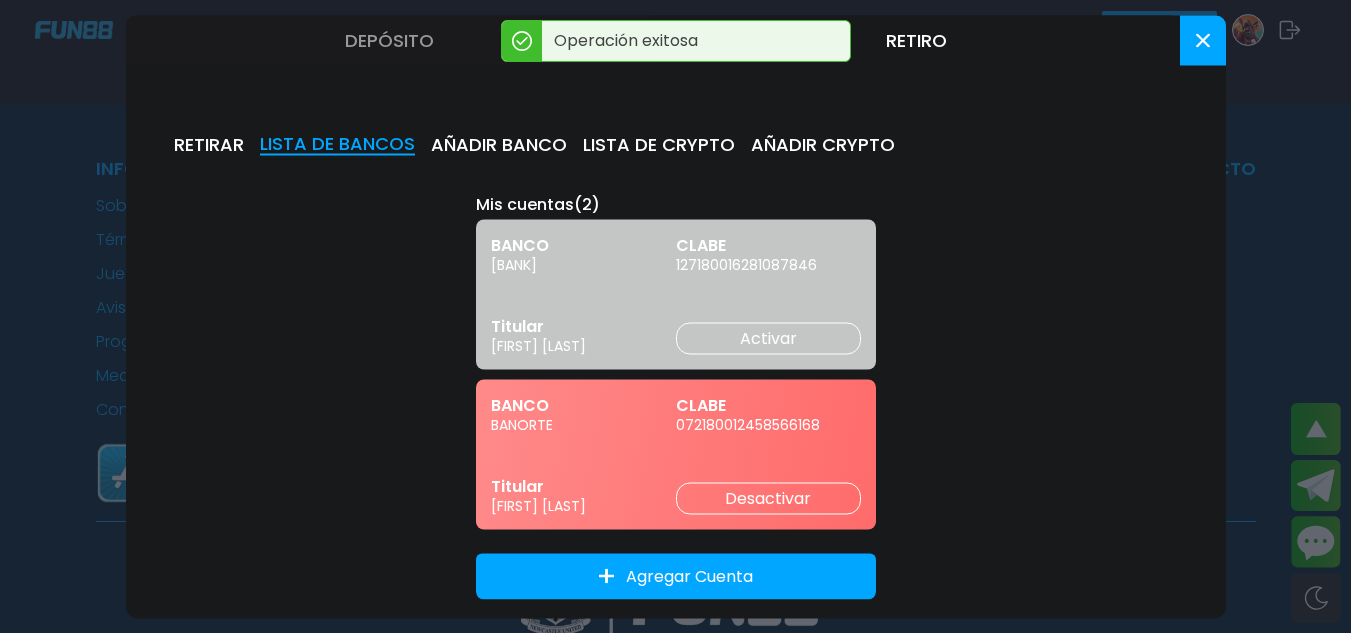 click on "Desactivar" at bounding box center (768, 498) 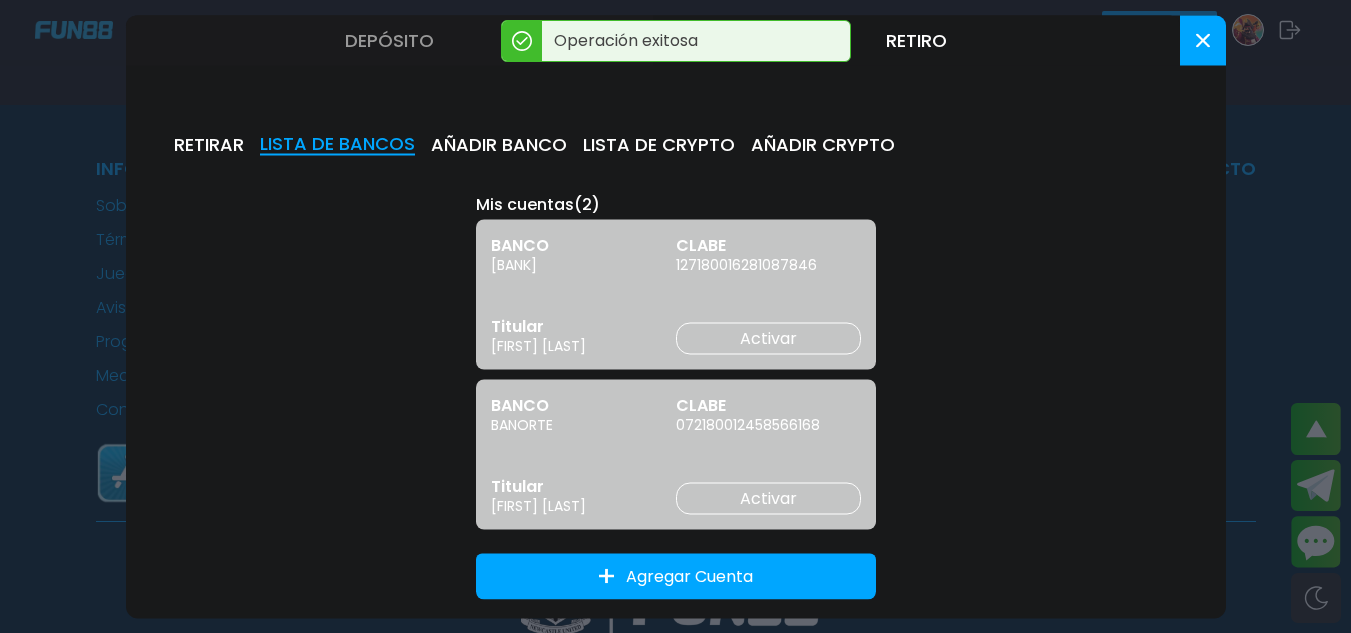 click on "Activar" at bounding box center (768, 498) 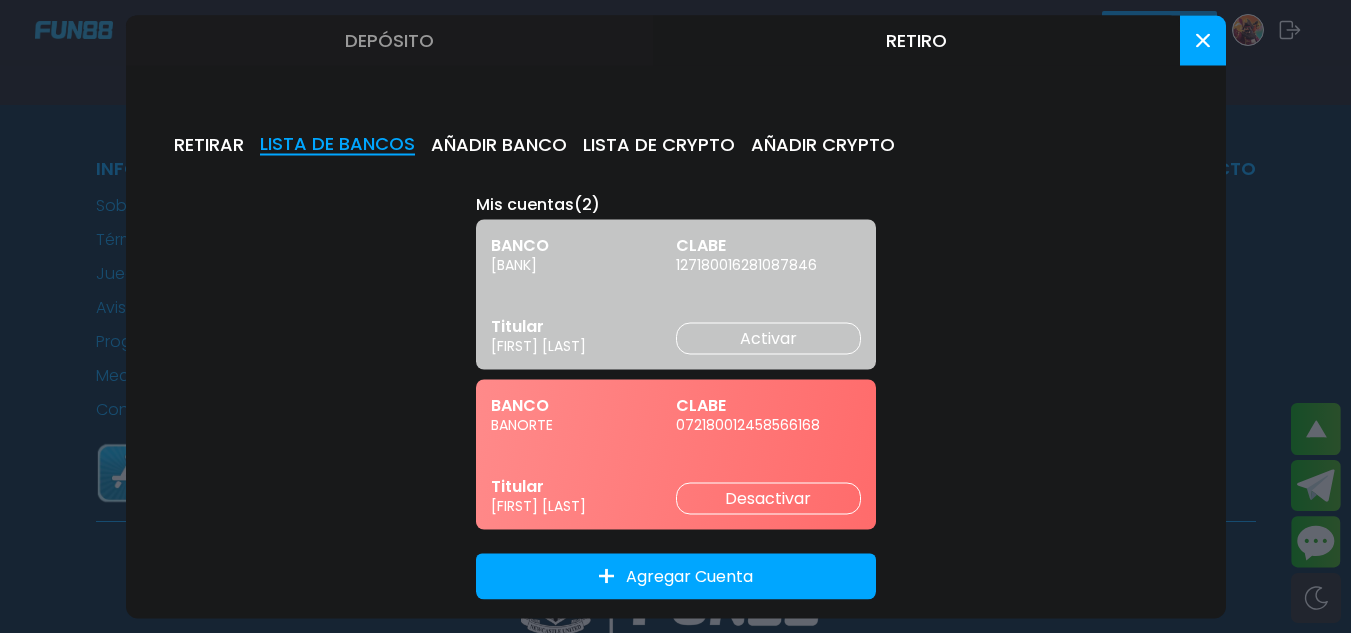 click on "RETIRAR" at bounding box center [209, 144] 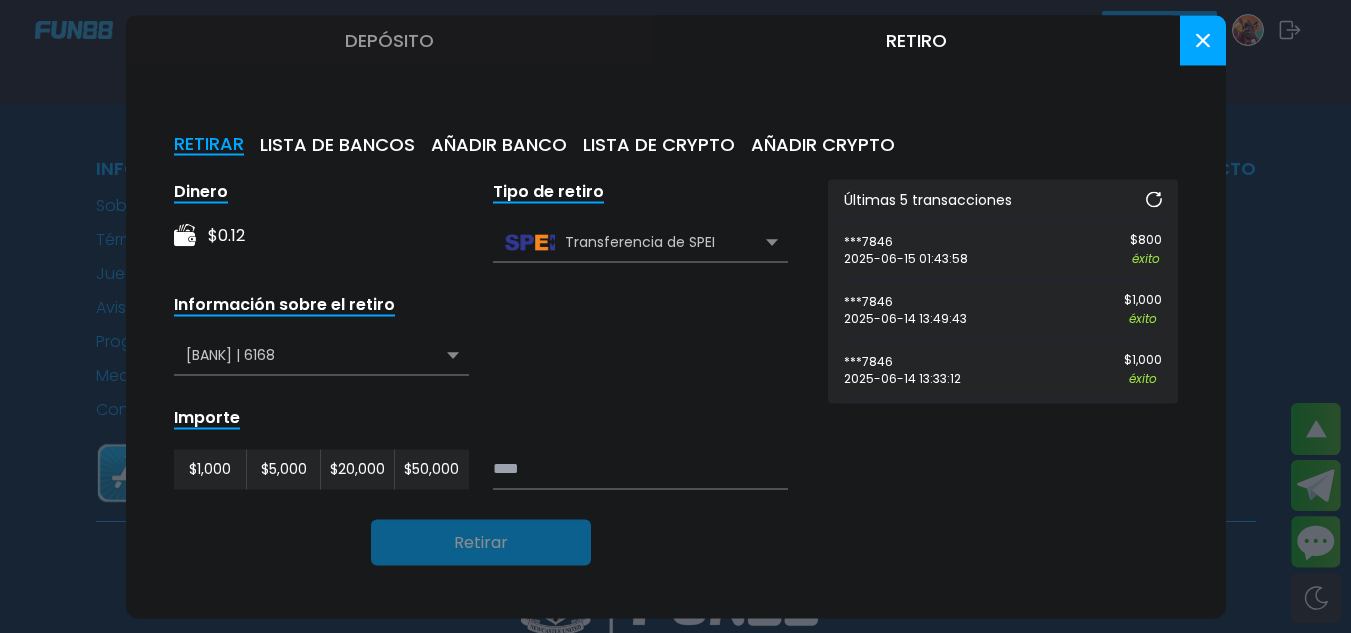 click on "Depósito" at bounding box center (389, 40) 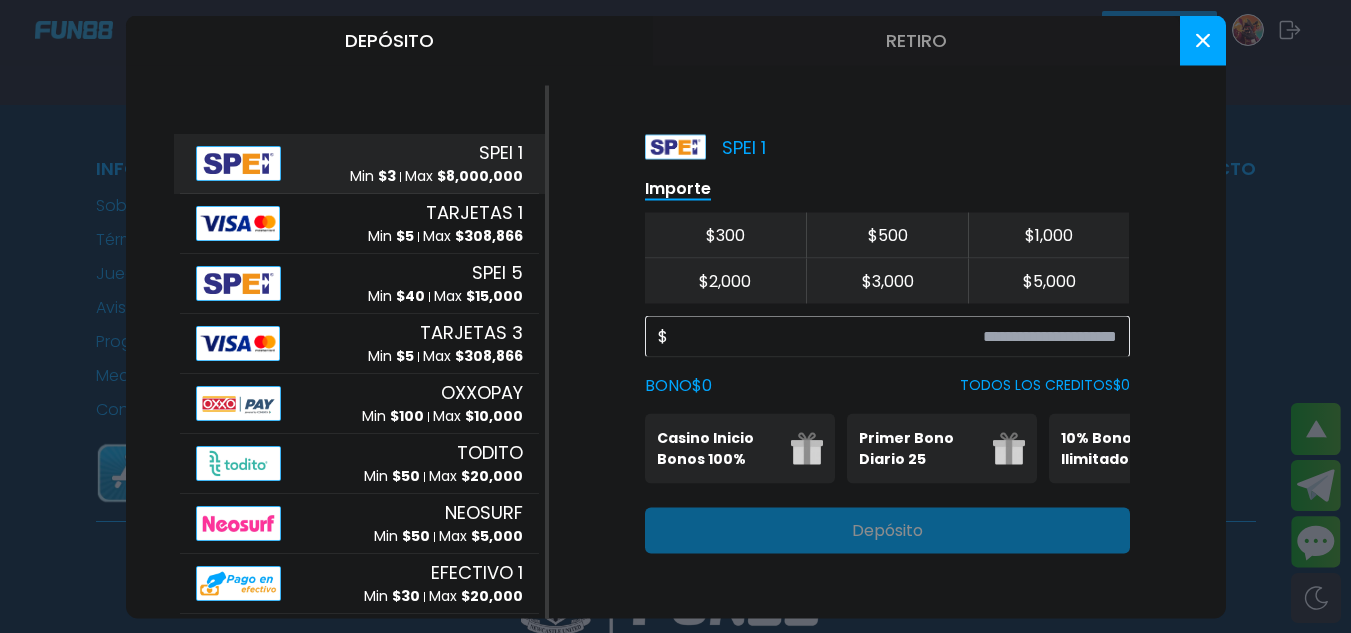 click at bounding box center (1203, 40) 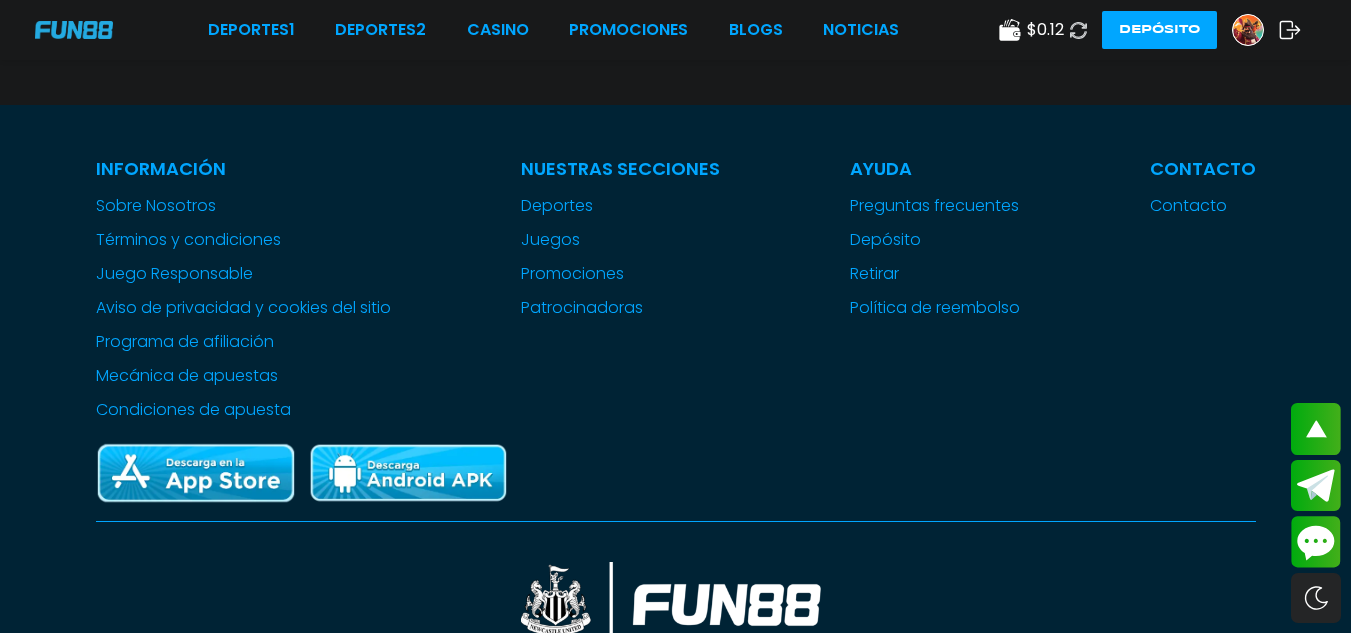 click at bounding box center (1248, 30) 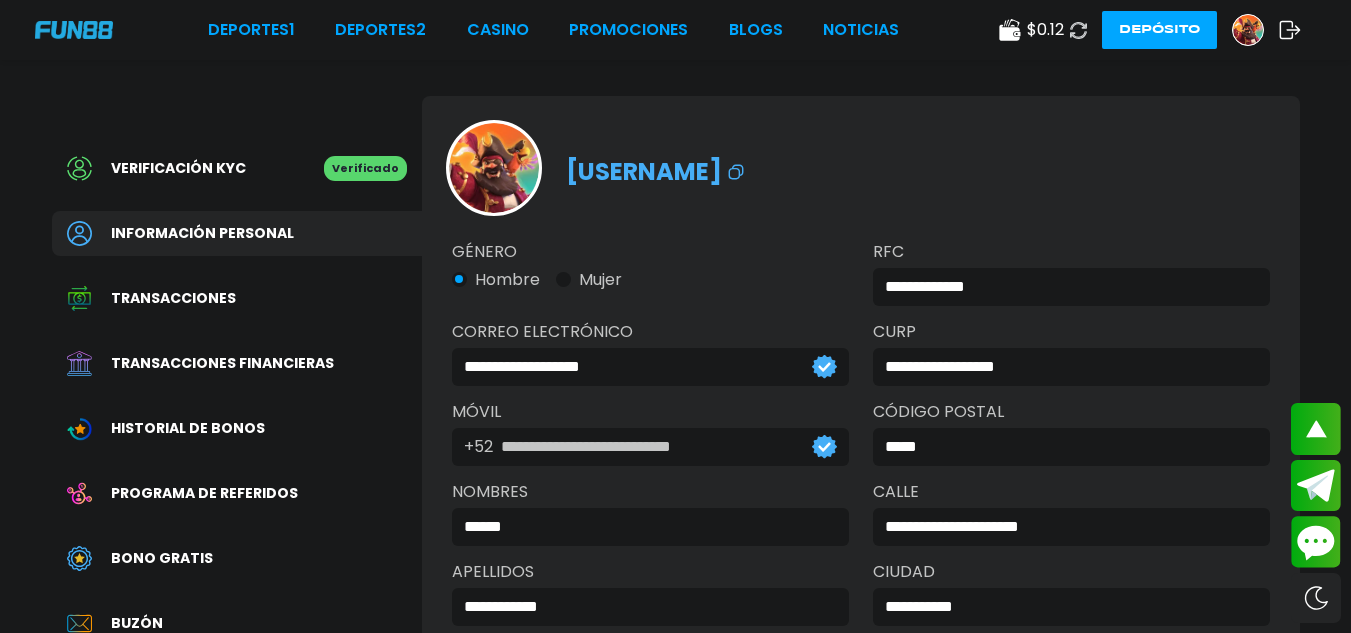 scroll, scrollTop: 0, scrollLeft: 0, axis: both 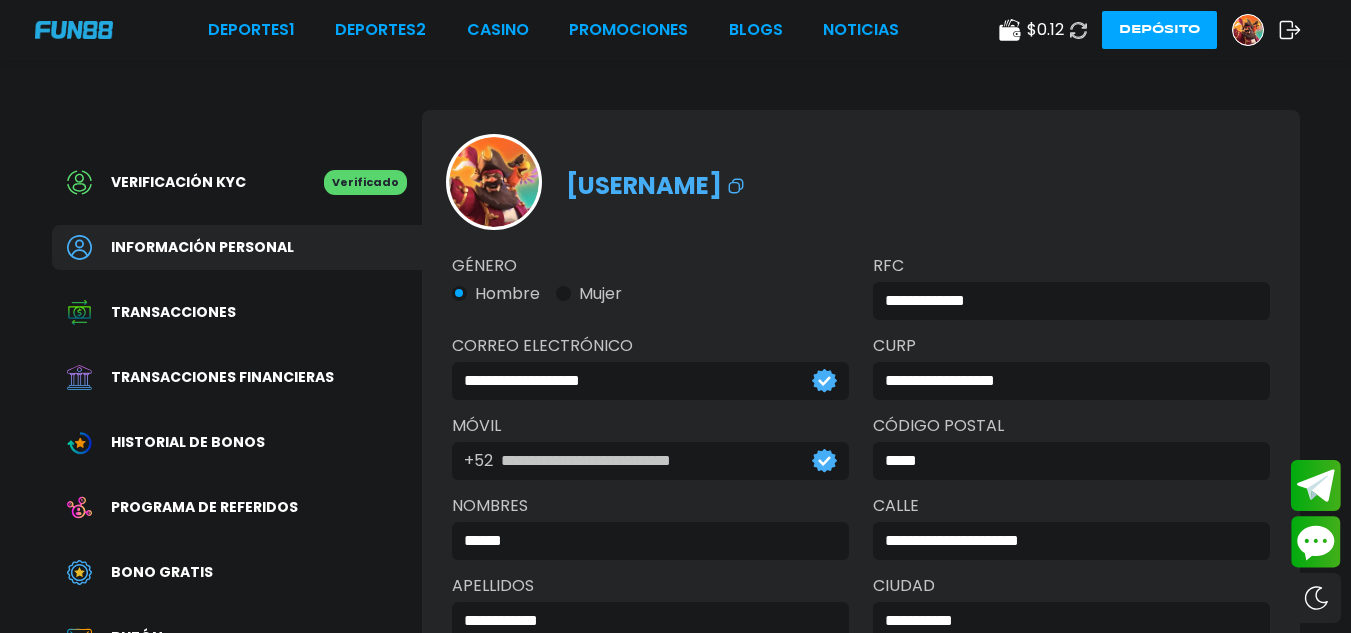 click on "Deportes  1 Deportes  2 CASINO Promociones BLOGS NOTICIAS $ 0.12 Depósito" at bounding box center (675, 30) 